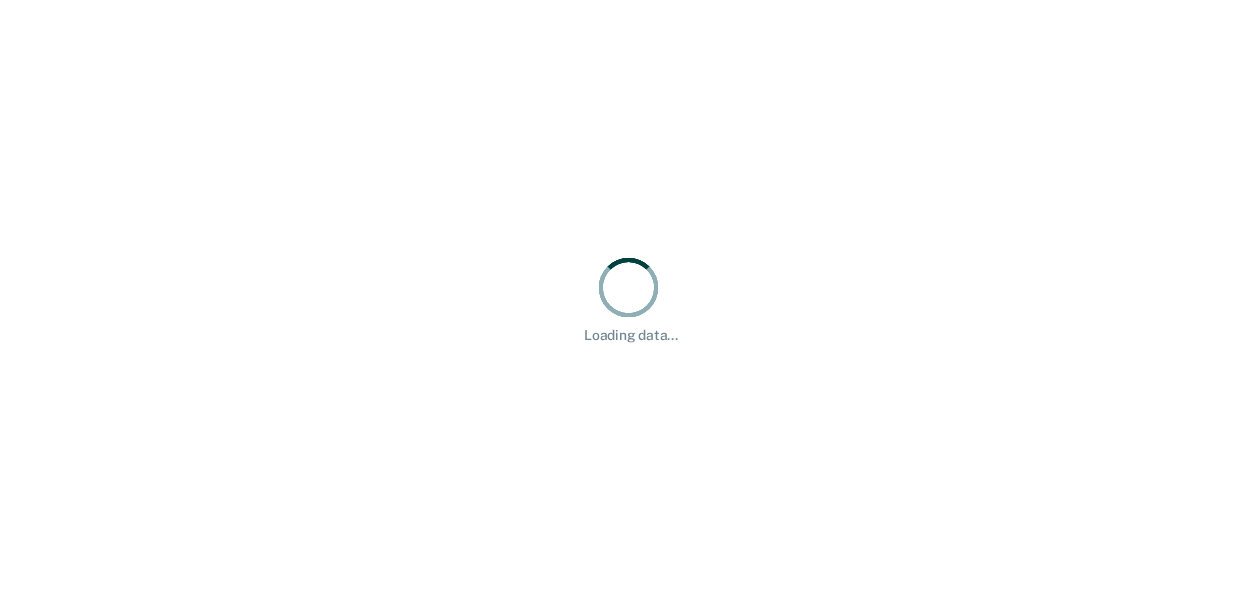 scroll, scrollTop: 0, scrollLeft: 0, axis: both 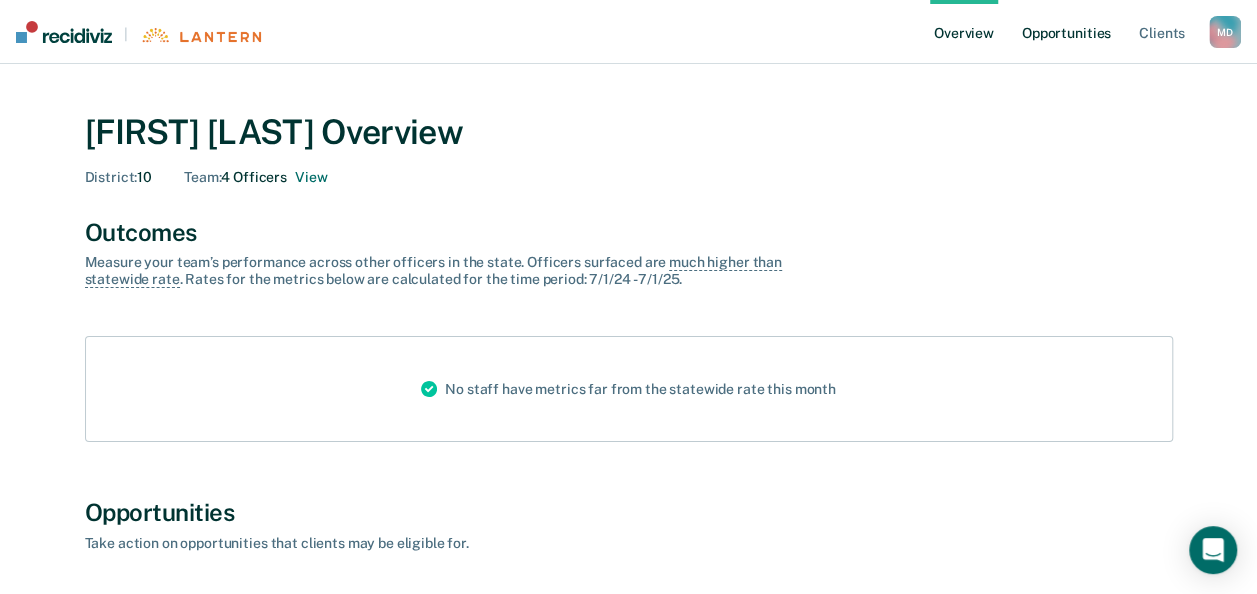 click on "Opportunities" at bounding box center (1066, 32) 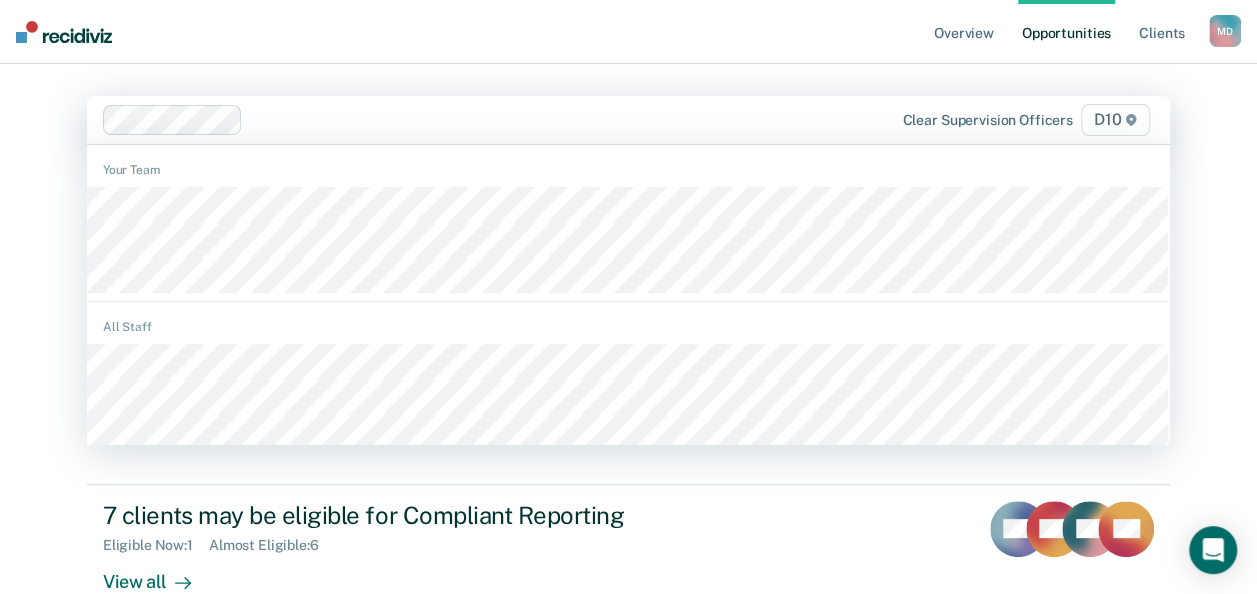 click on "Overview Opportunities Client s Mackenzie Davis M D Profile How it works Log Out option Jordan Miller, deselected. 63 results available. Use Up and Down to choose options, press Enter to select the currently focused option, press Escape to exit the menu, press Tab to select the option and exit the menu. Clear   supervision officers D10   Your Team All Staff Hi, Mackenzie. We’ve found some outstanding items across 1 caseload 4 clients may be supervised at a higher level than their latest risk score Eligible Now :  4 View all   SW TN CR KM 7 clients may be eligible for Compliant Reporting Eligible Now :  1 Almost Eligible :  6 View all   RM MD AH + 4" at bounding box center (628, 297) 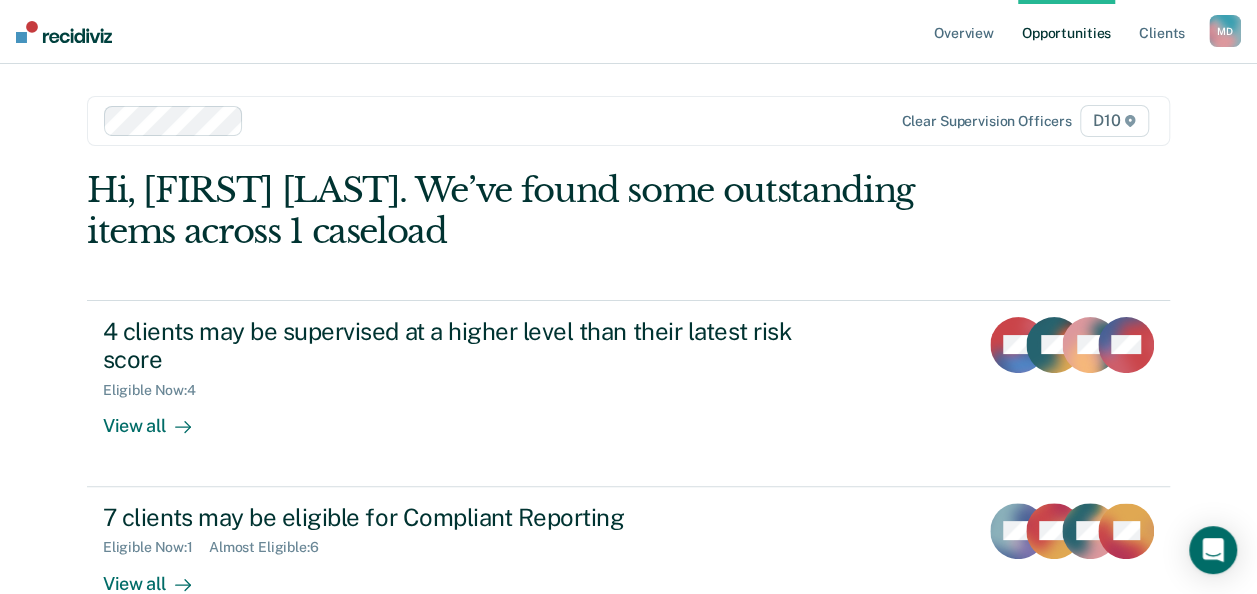 scroll, scrollTop: 48, scrollLeft: 0, axis: vertical 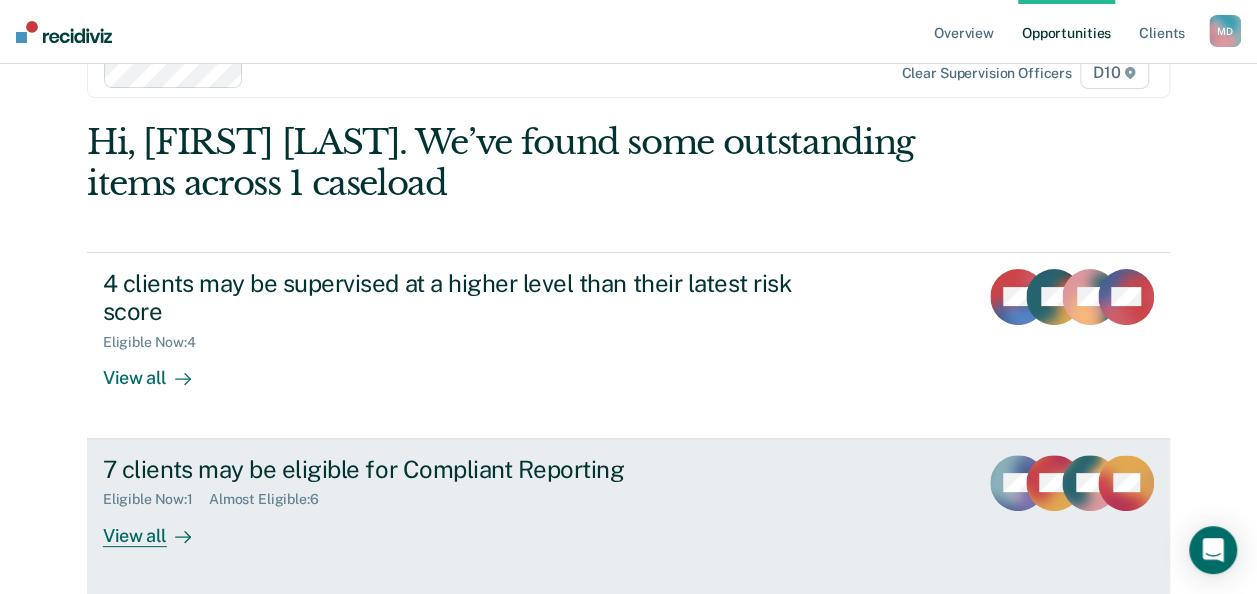 click on "7 clients may be eligible for Compliant Reporting" at bounding box center (454, 469) 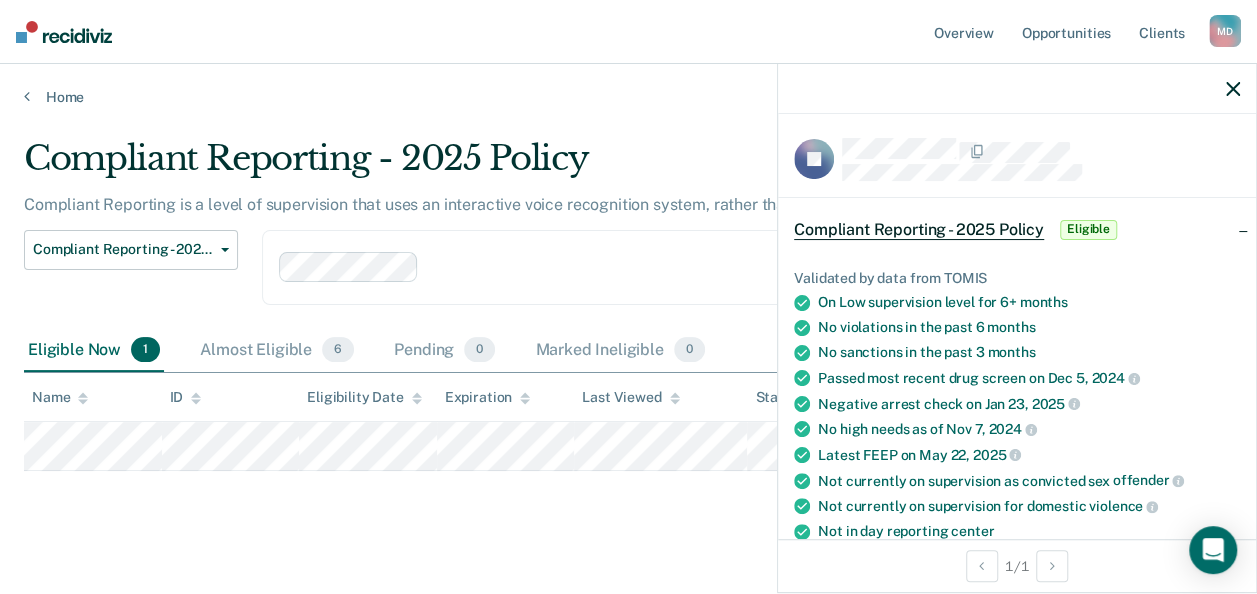 click on "Compliant Reporting - 2025 Policy   Compliant Reporting is a level of supervision that uses an interactive voice recognition system, rather than requiring regular face-to-face contacts.  Compliant Reporting - 2025 Policy Supervision Level Downgrade Suspension of Direct Supervision Compliant Reporting - 2025 Policy Clear   supervision officers D10   Eligible Now 1 Almost Eligible 6 Pending 0 Marked Ineligible 0
To pick up a draggable item, press the space bar.
While dragging, use the arrow keys to move the item.
Press space again to drop the item in its new position, or press escape to cancel.
Name ID Eligibility Date Expiration Last Viewed Status Assigned to" at bounding box center [628, 357] 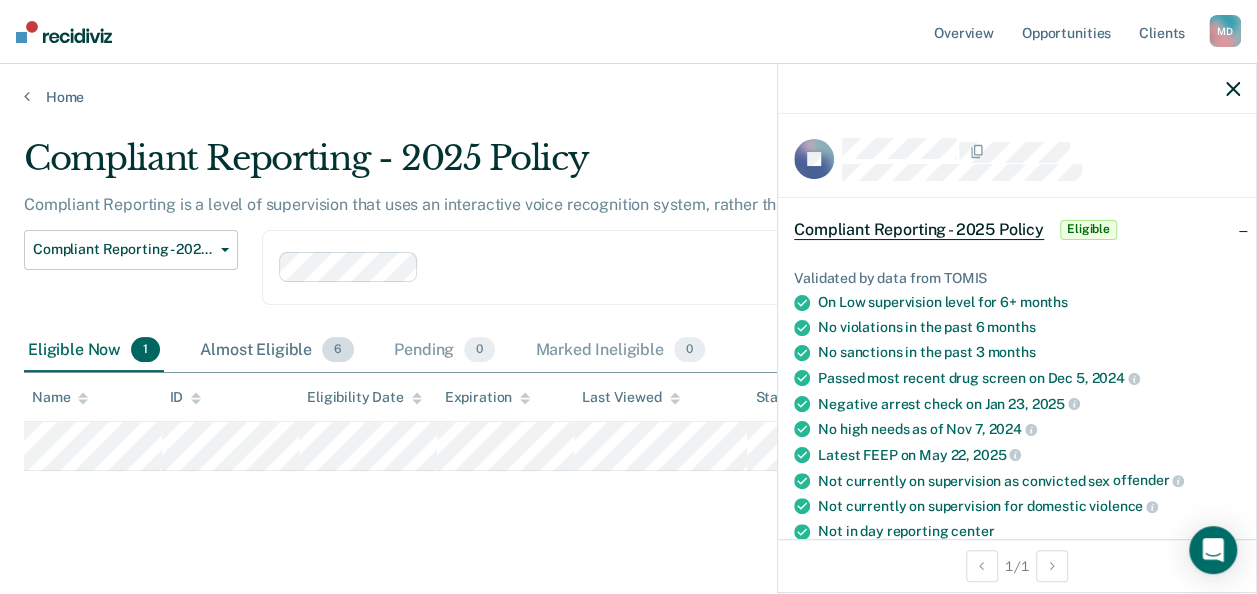 click on "Almost Eligible 6" at bounding box center [277, 351] 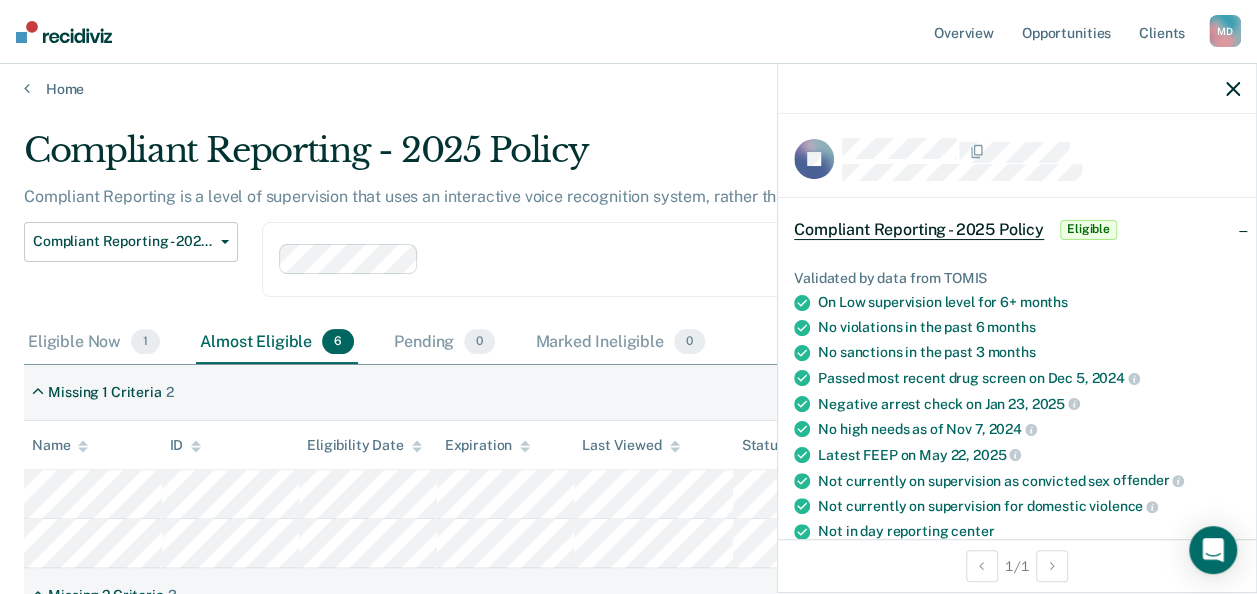 click at bounding box center (543, 259) 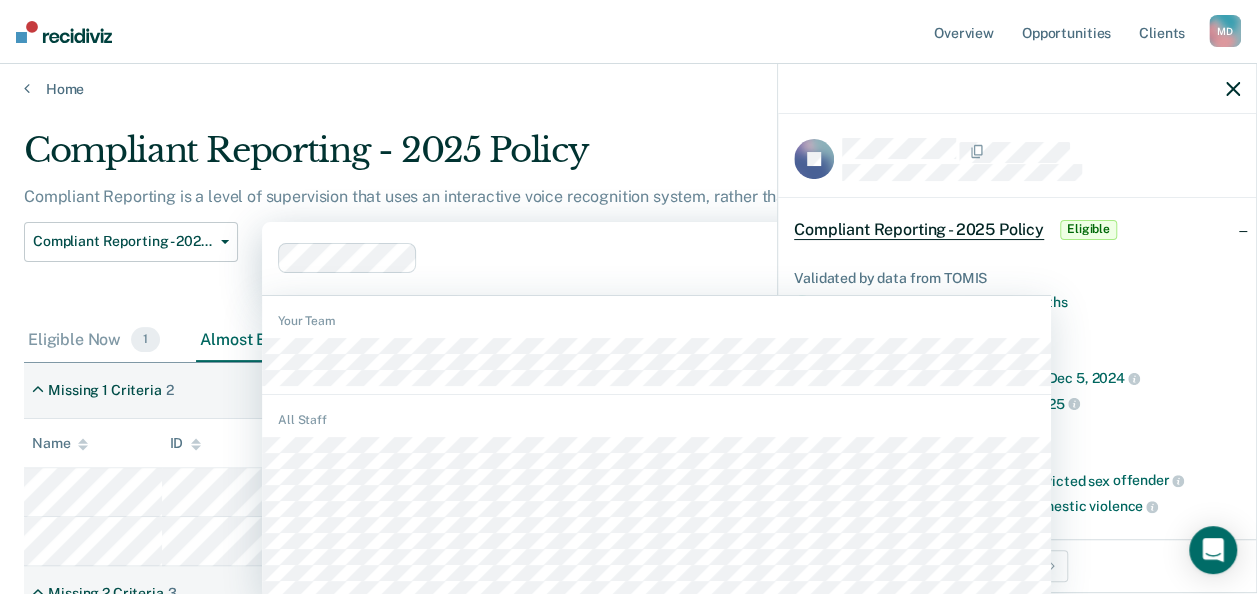scroll, scrollTop: 10, scrollLeft: 0, axis: vertical 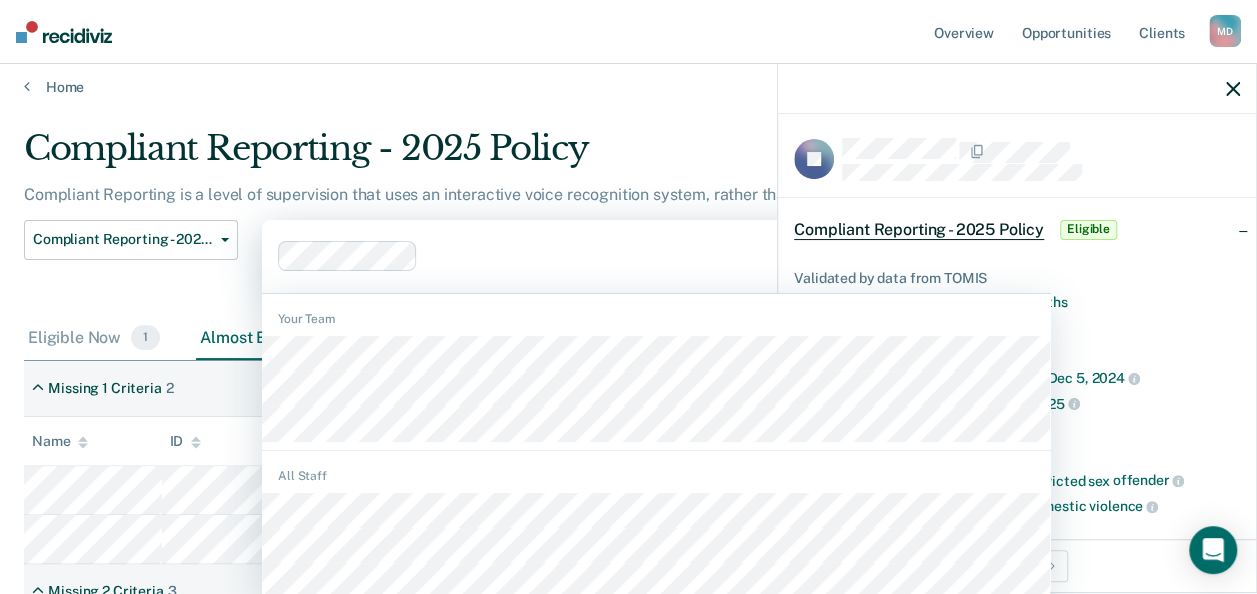 click on "Compliant Reporting - 2025 Policy Supervision Level Downgrade Suspension of Direct Supervision Compliant Reporting - 2025 Policy" at bounding box center [131, 268] 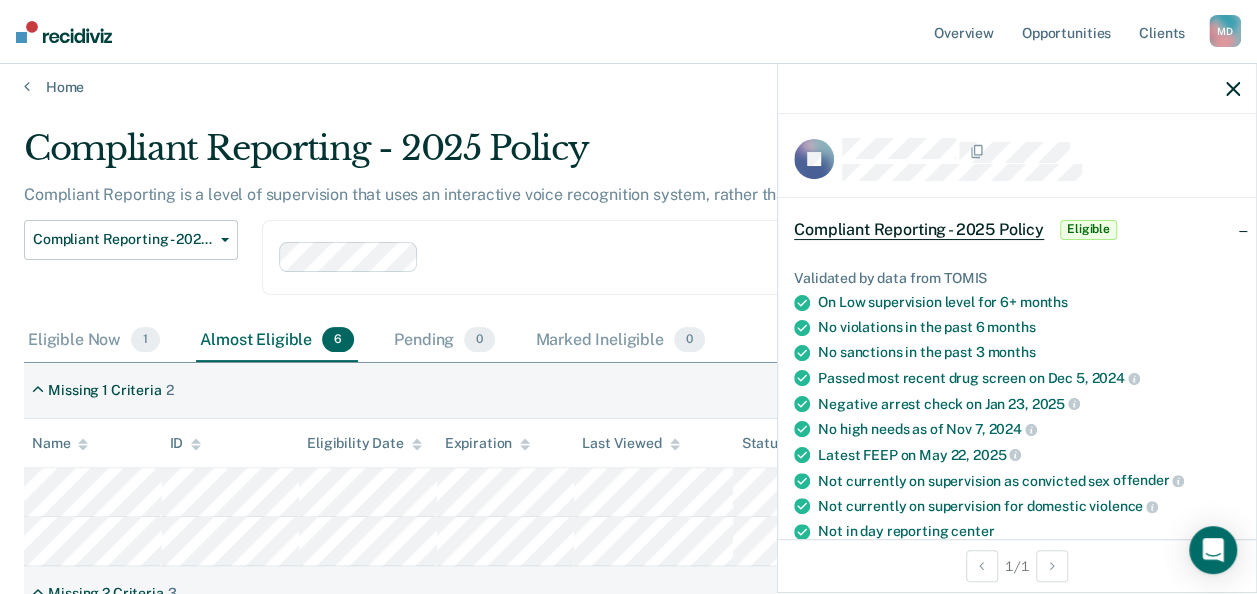 click at bounding box center (1017, 89) 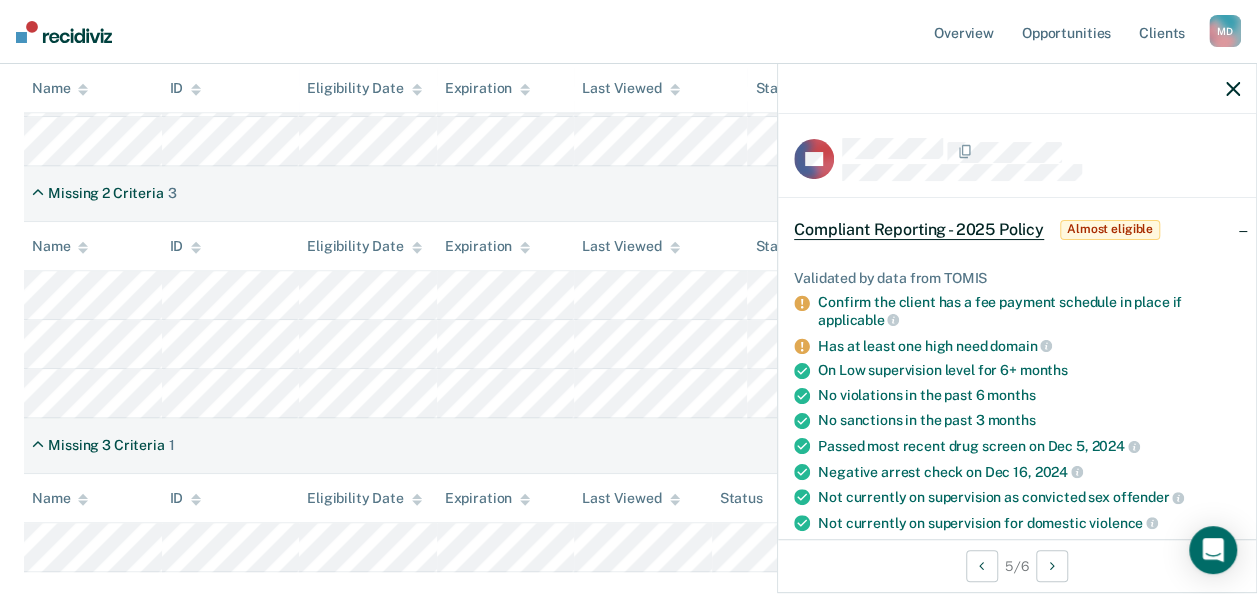 scroll, scrollTop: 510, scrollLeft: 0, axis: vertical 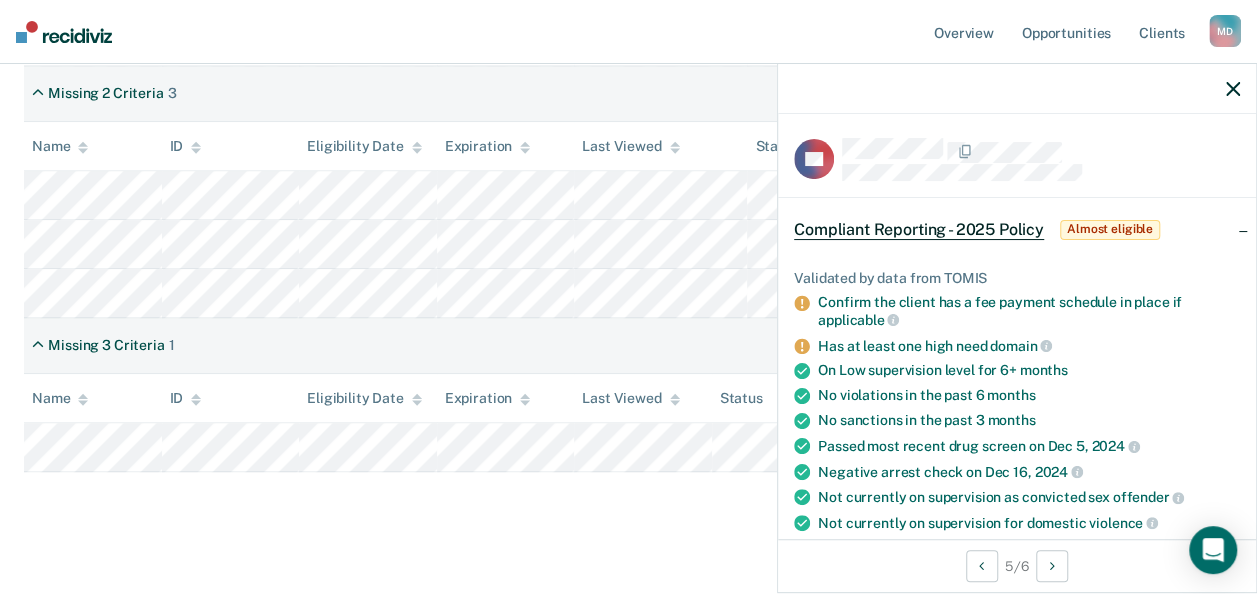 click on "Has at least one high need domain" at bounding box center [1029, 311] 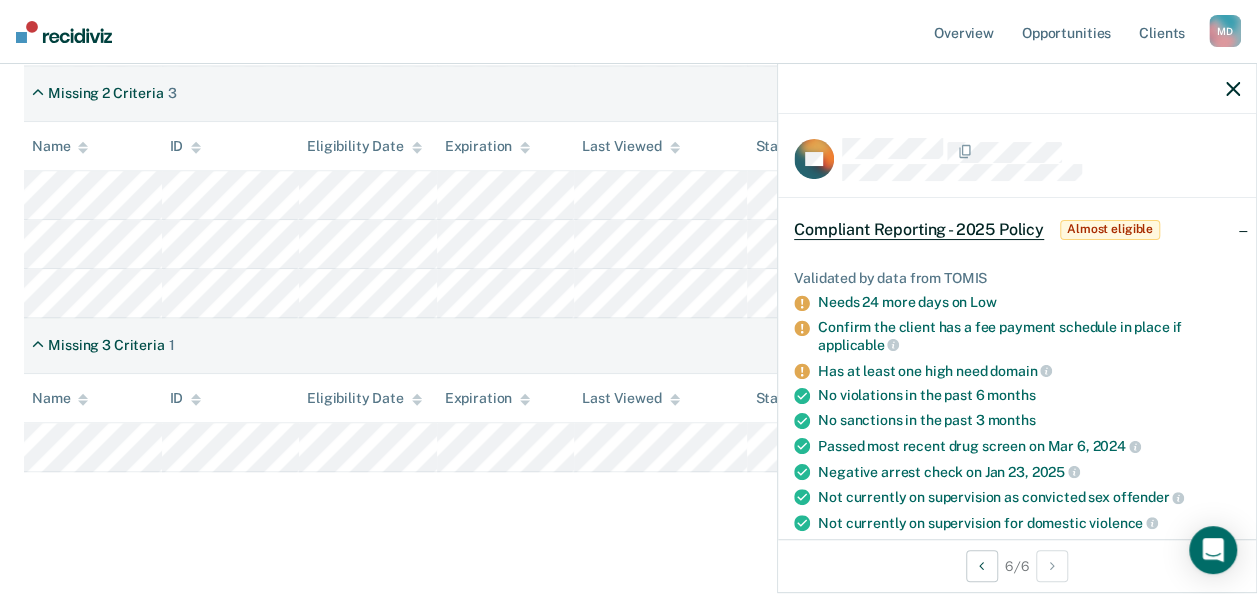 click on "Compliant Reporting - 2025 Policy   Compliant Reporting is a level of supervision that uses an interactive voice recognition system, rather than requiring regular face-to-face contacts.  Compliant Reporting - 2025 Policy Supervision Level Downgrade Suspension of Direct Supervision Compliant Reporting - 2025 Policy Clear   supervision officers D10   Eligible Now 1 Almost Eligible 6 Pending 0 Marked Ineligible 0
To pick up a draggable item, press the space bar.
While dragging, use the arrow keys to move the item.
Press space again to drop the item in its new position, or press escape to cancel.
Missing 1 Criteria 2 Name ID Eligibility Date Expiration Last Viewed Status Assigned to Missing 2 Criteria 3 Name ID Eligibility Date Expiration Last Viewed Status Assigned to Missing 3 Criteria 1 Name ID Eligibility Date Expiration Last Viewed Status Assigned to" at bounding box center [628, 79] 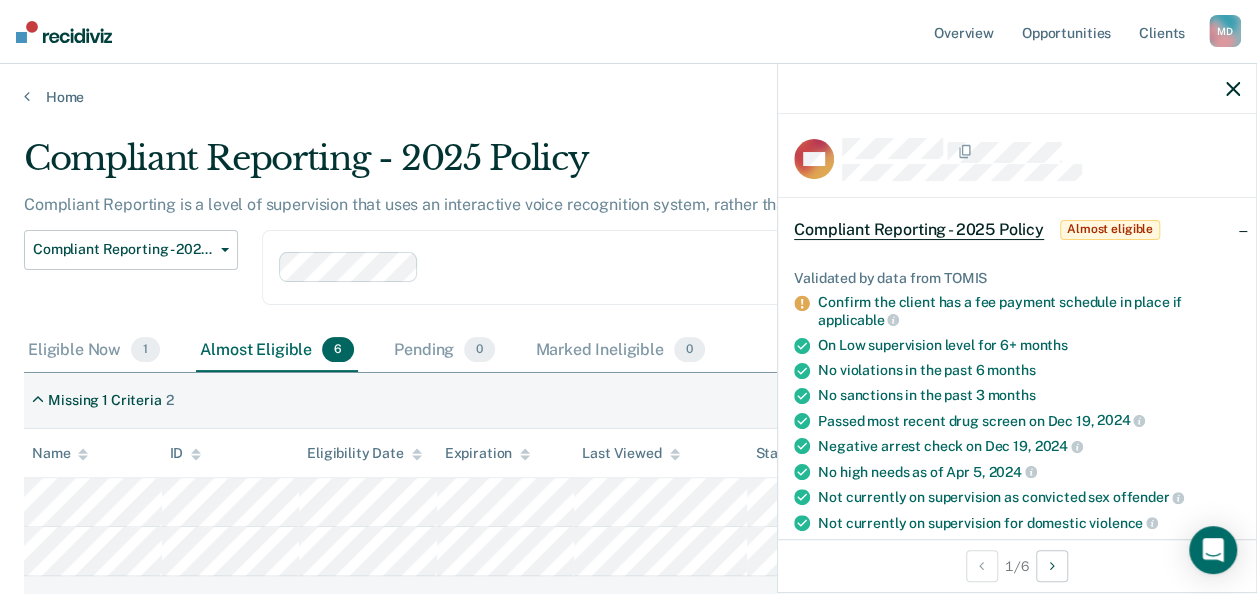 scroll, scrollTop: 0, scrollLeft: 0, axis: both 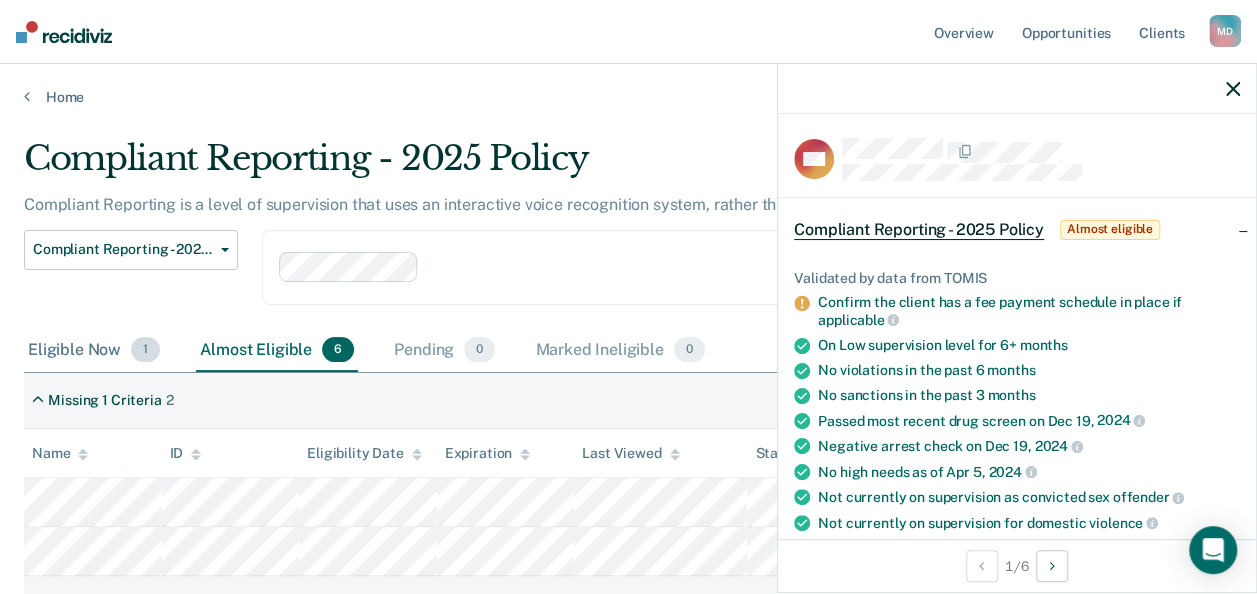 click on "Eligible Now 1" at bounding box center (94, 351) 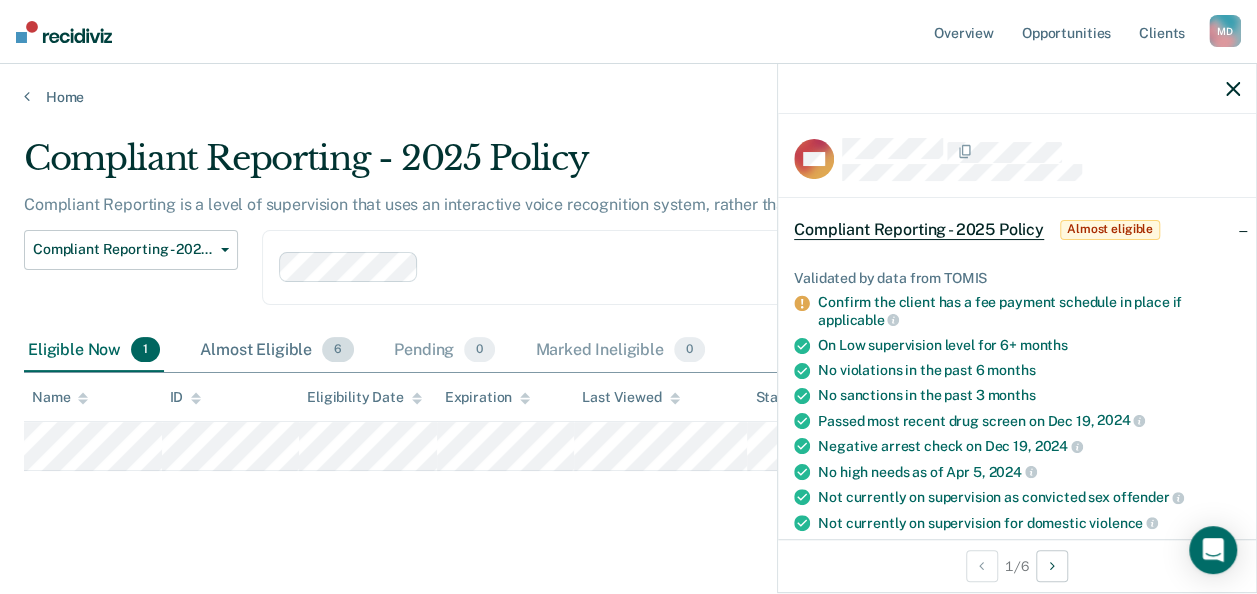 click on "Almost Eligible 6" at bounding box center (277, 351) 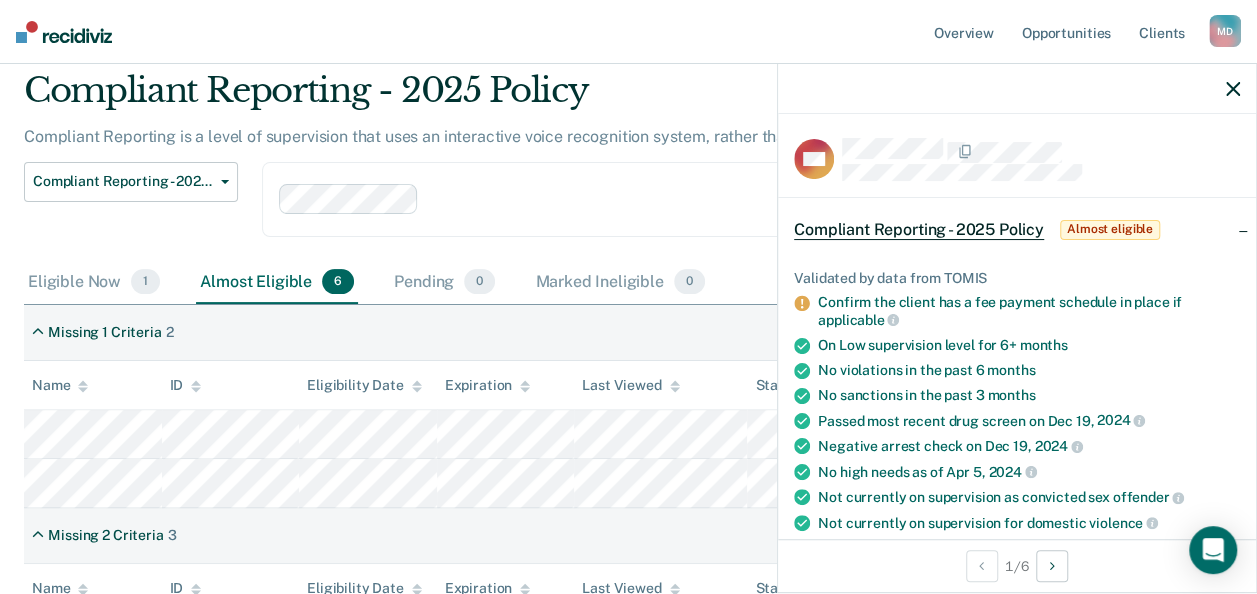 scroll, scrollTop: 100, scrollLeft: 0, axis: vertical 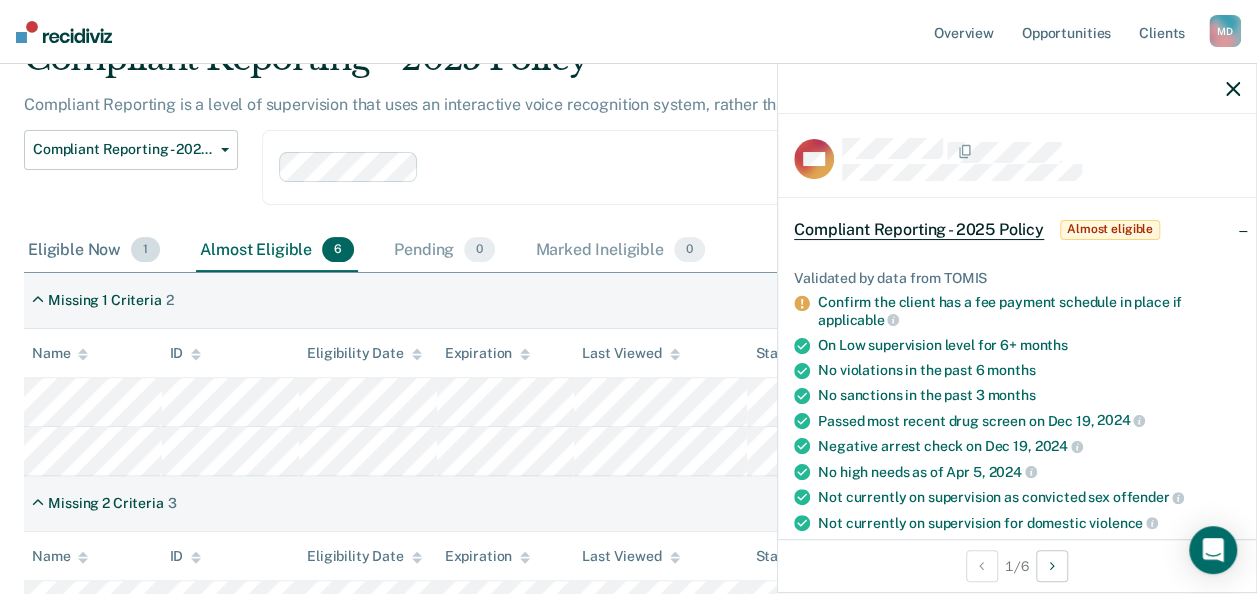 click on "Eligible Now 1" at bounding box center (94, 251) 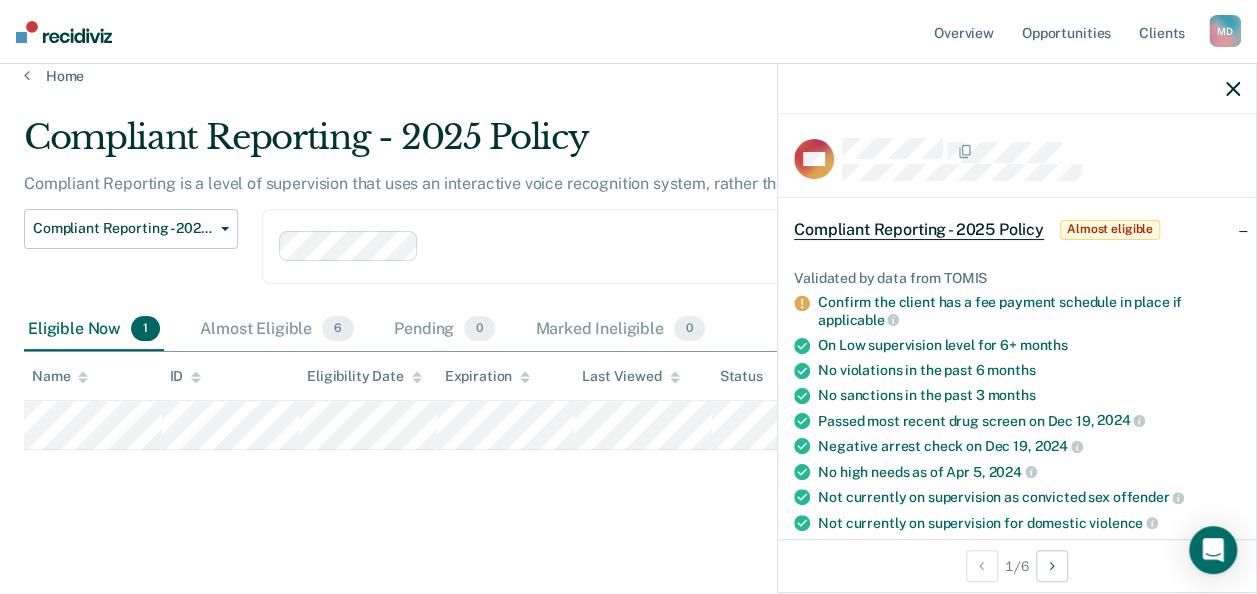 scroll, scrollTop: 20, scrollLeft: 0, axis: vertical 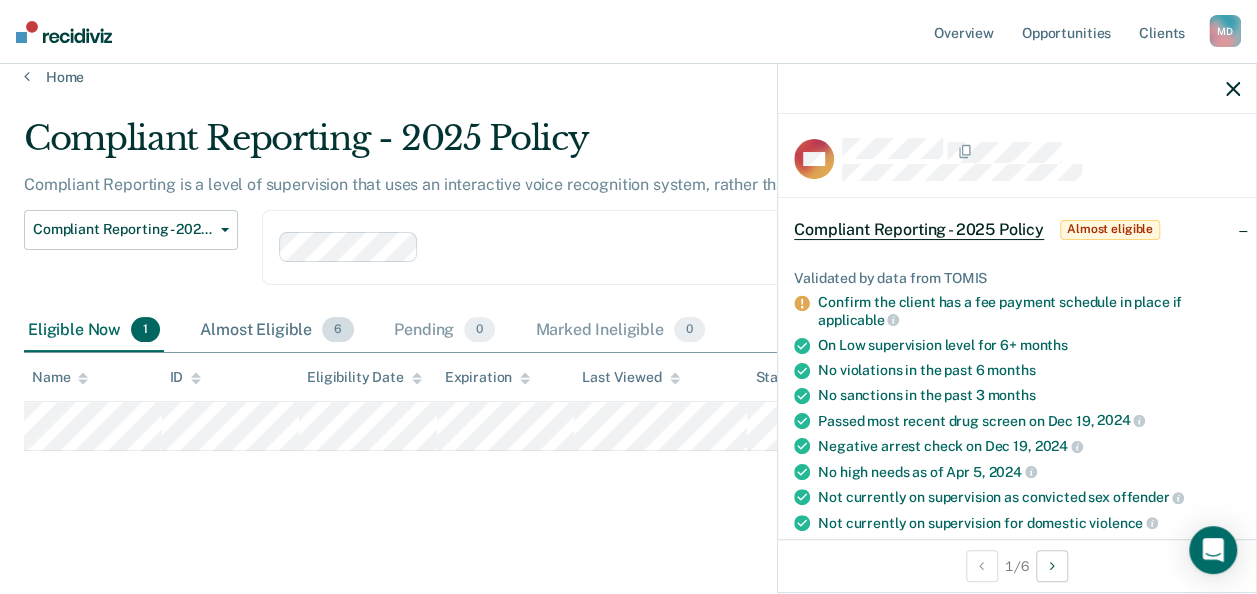 click on "Almost Eligible 6" at bounding box center (277, 331) 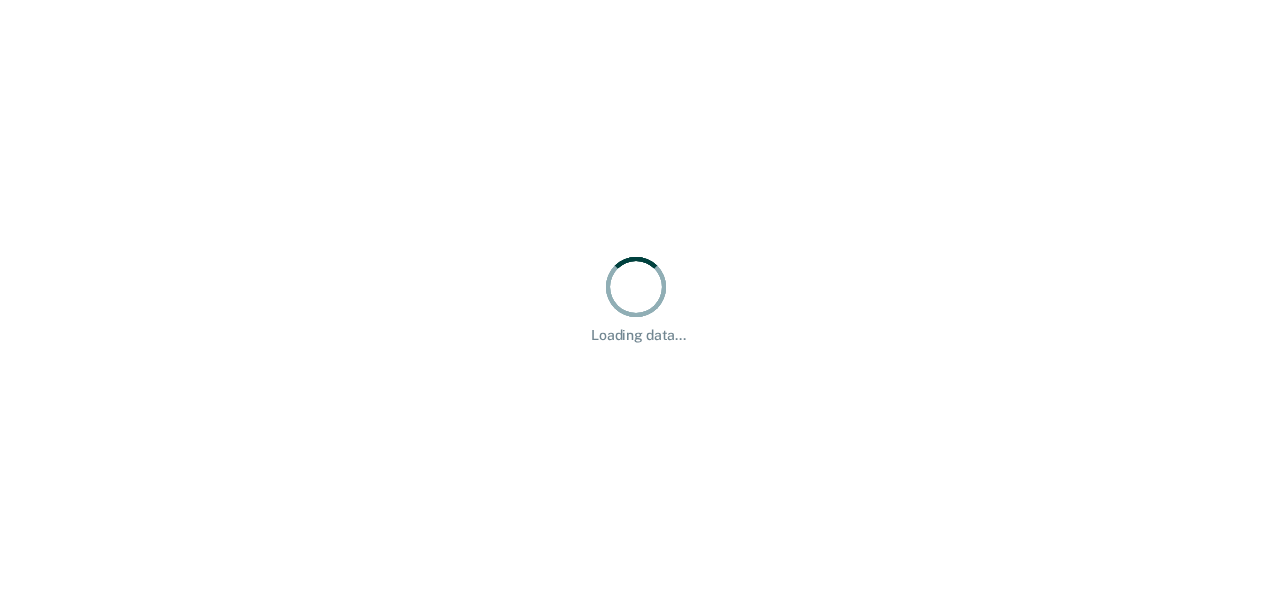 scroll, scrollTop: 0, scrollLeft: 0, axis: both 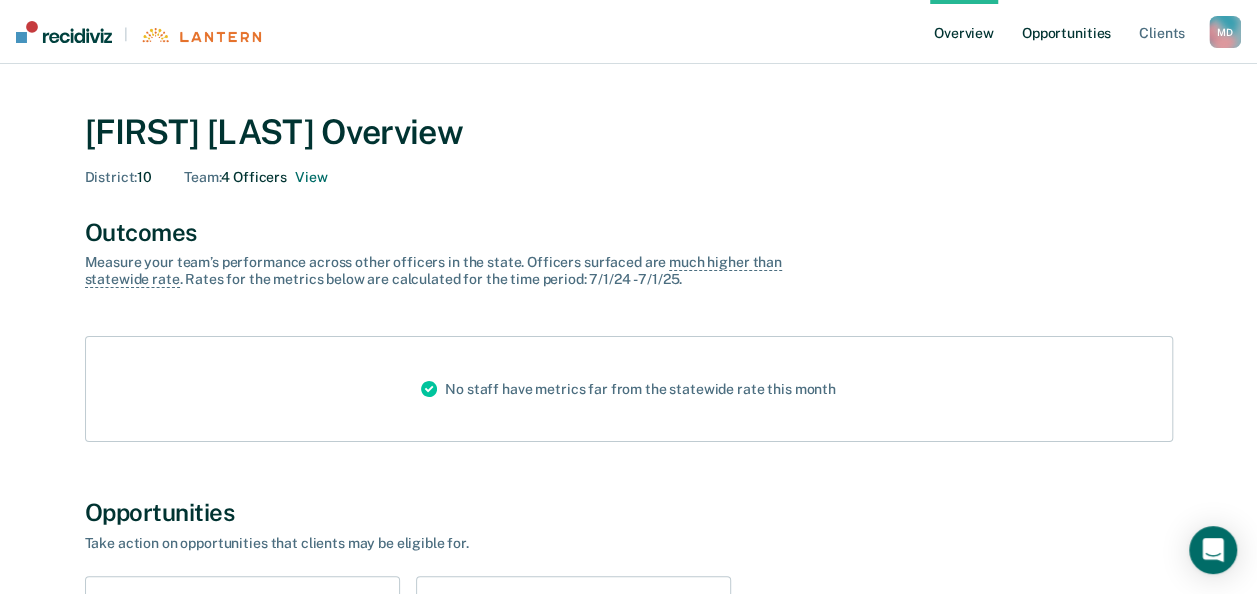 click on "Opportunities" at bounding box center [1066, 32] 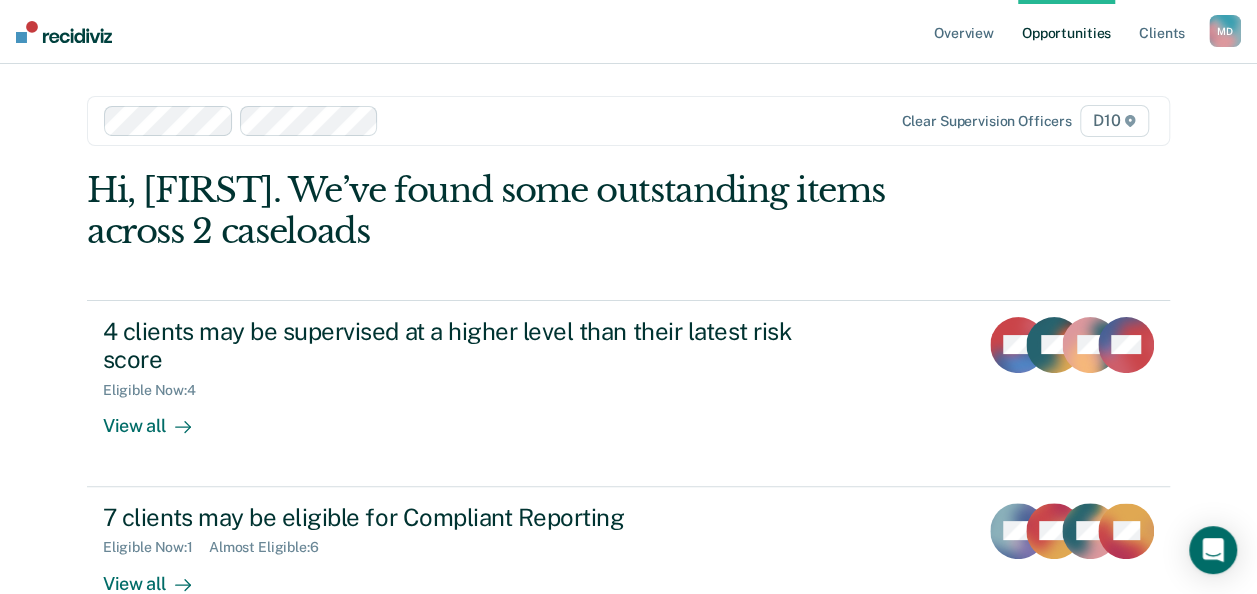 click at bounding box center (471, 121) 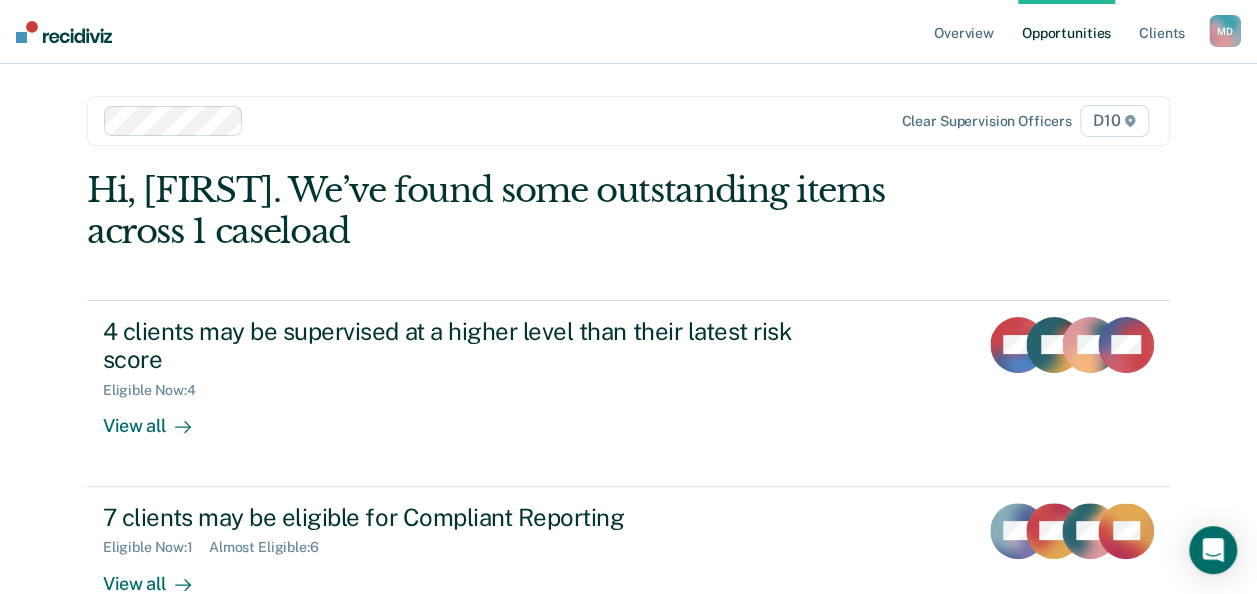 click on "Overview Opportunities Client s [FIRST] [LAST] M D Profile How it works Log Out Clear supervision officers D10 Hi, [FIRST]. We’ve found some outstanding items across 1 caseload 4 clients may be supervised at a higher level than their latest risk score Eligible Now : 4 View all SW TN CR KM 7 clients may be eligible for Compliant Reporting Eligible Now : 1 Almost Eligible : 6 View all RM MD AH + 4" at bounding box center (628, 362) 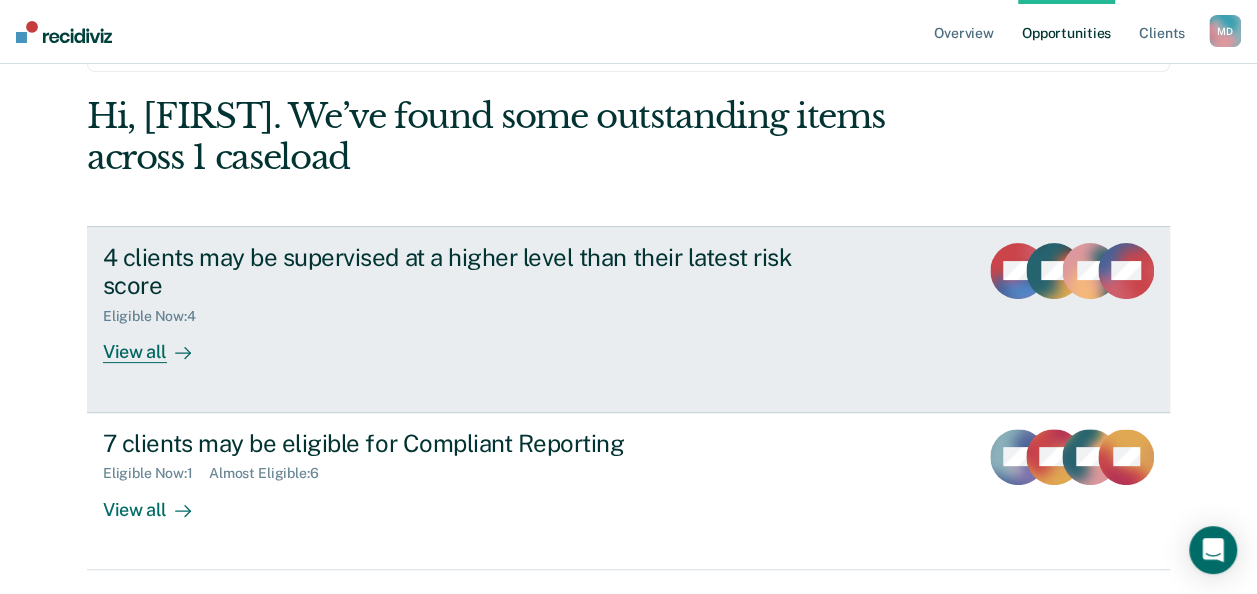 scroll, scrollTop: 100, scrollLeft: 0, axis: vertical 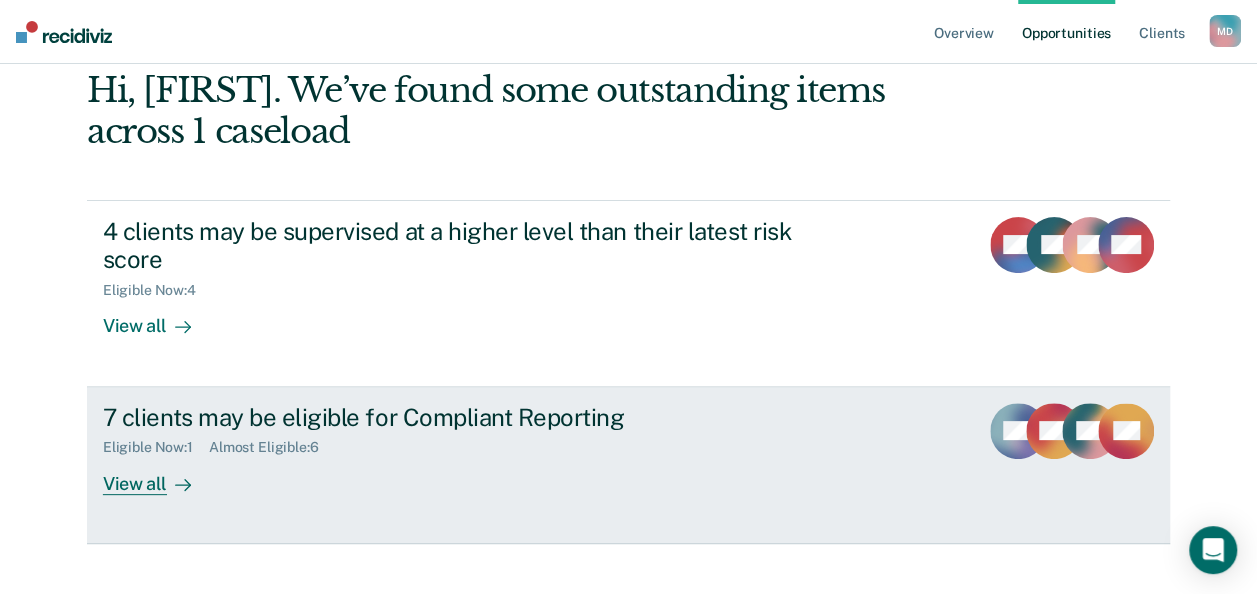 click on "View all" at bounding box center (159, 475) 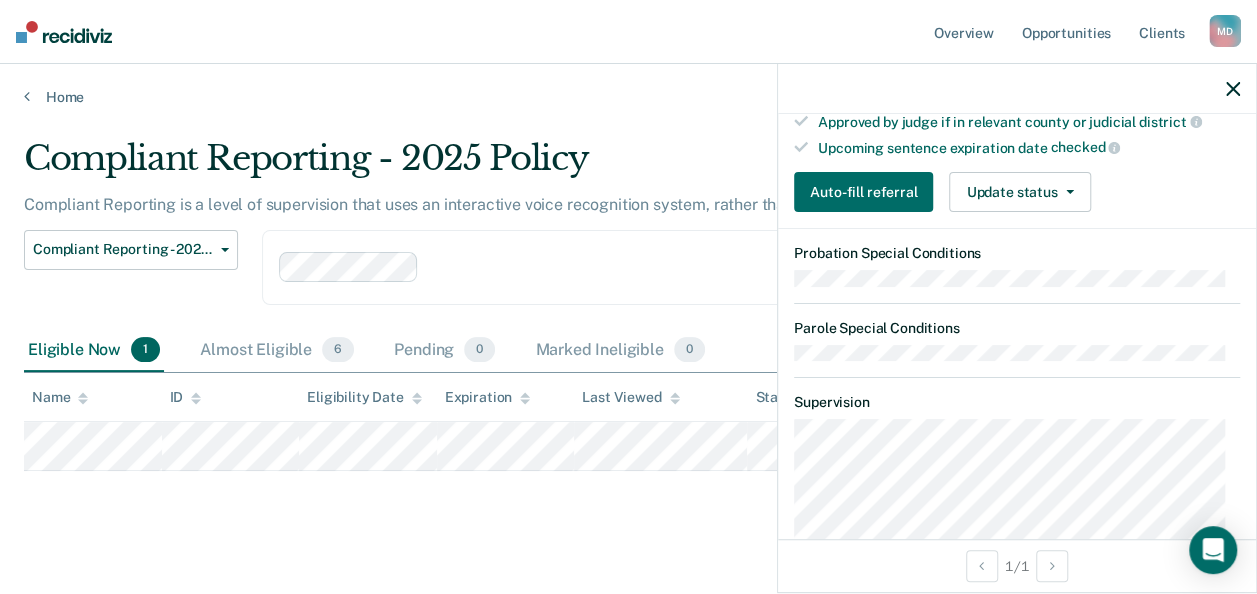 scroll, scrollTop: 600, scrollLeft: 0, axis: vertical 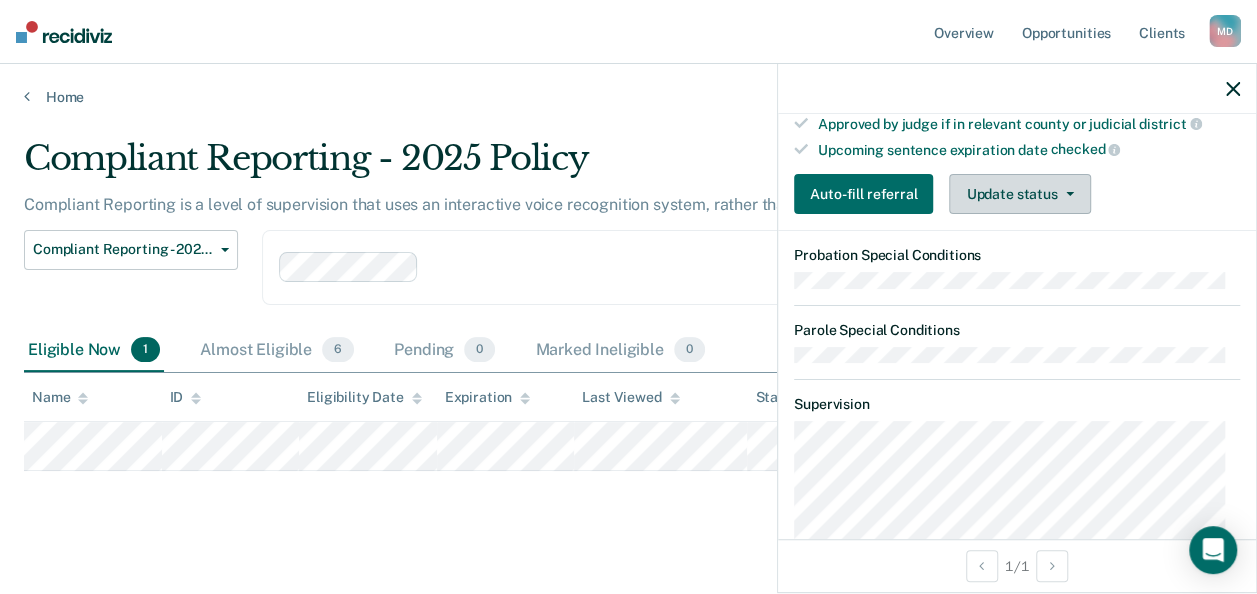 click on "Update status" at bounding box center (1019, 194) 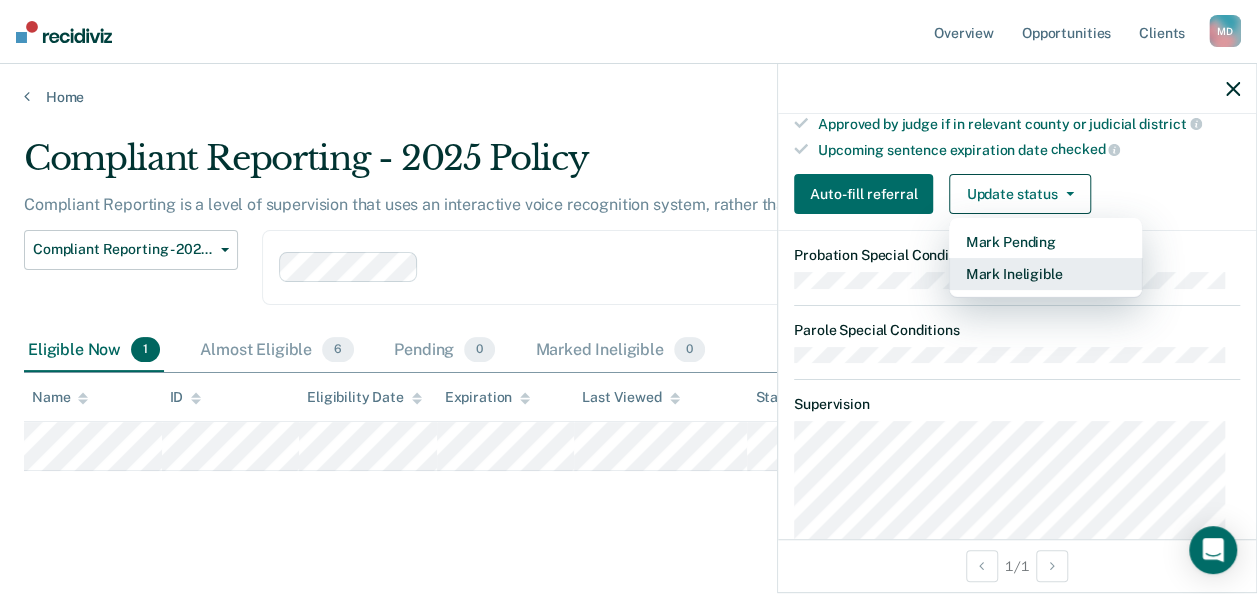 click on "Mark Ineligible" at bounding box center (1045, 274) 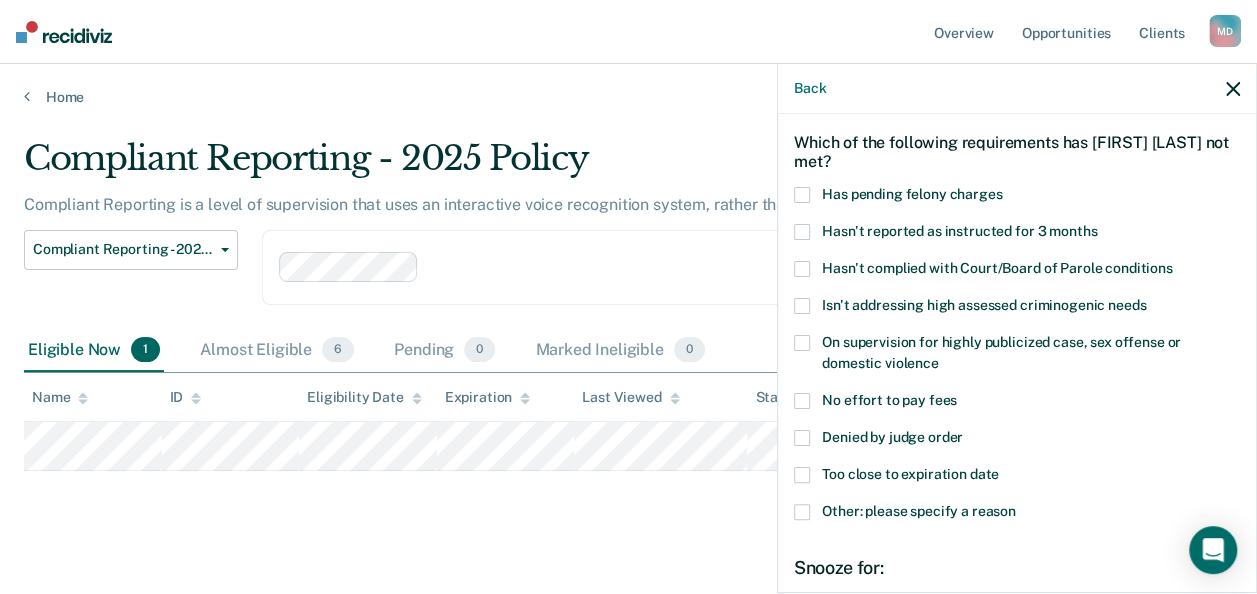 scroll, scrollTop: 108, scrollLeft: 0, axis: vertical 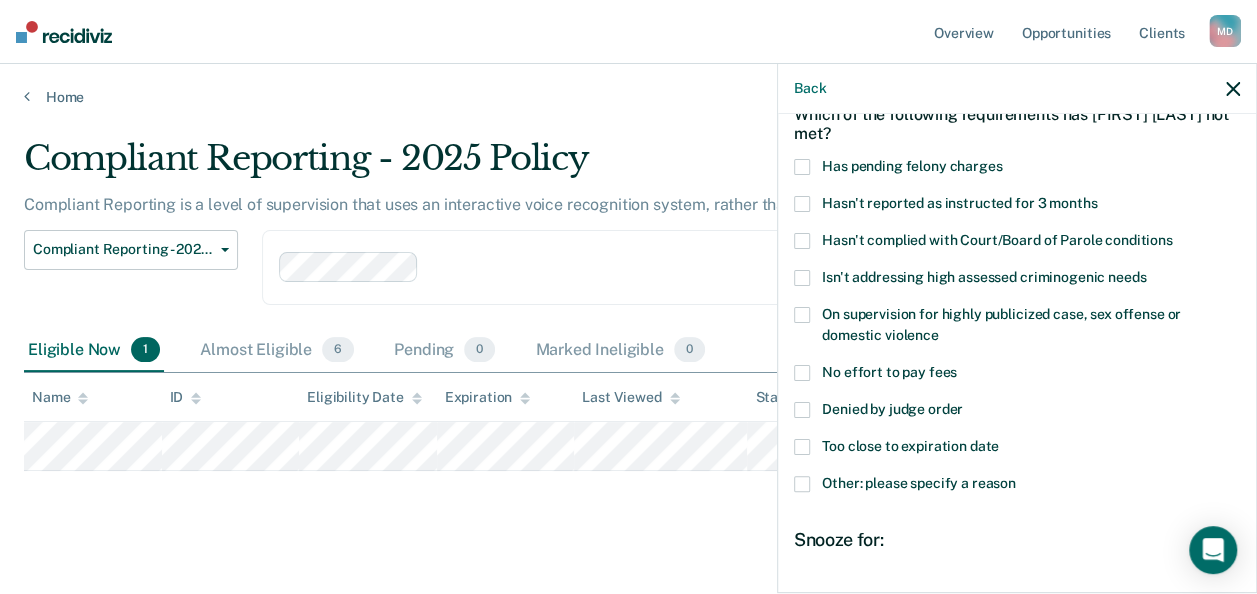 click on "Has pending felony charges" at bounding box center [912, 166] 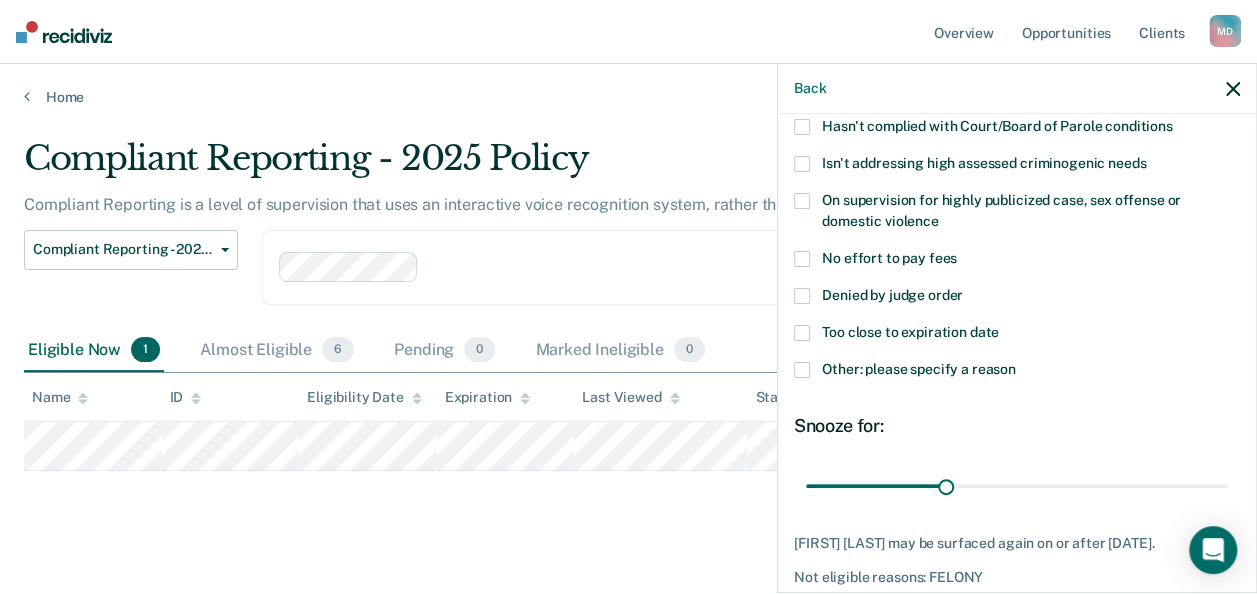 scroll, scrollTop: 308, scrollLeft: 0, axis: vertical 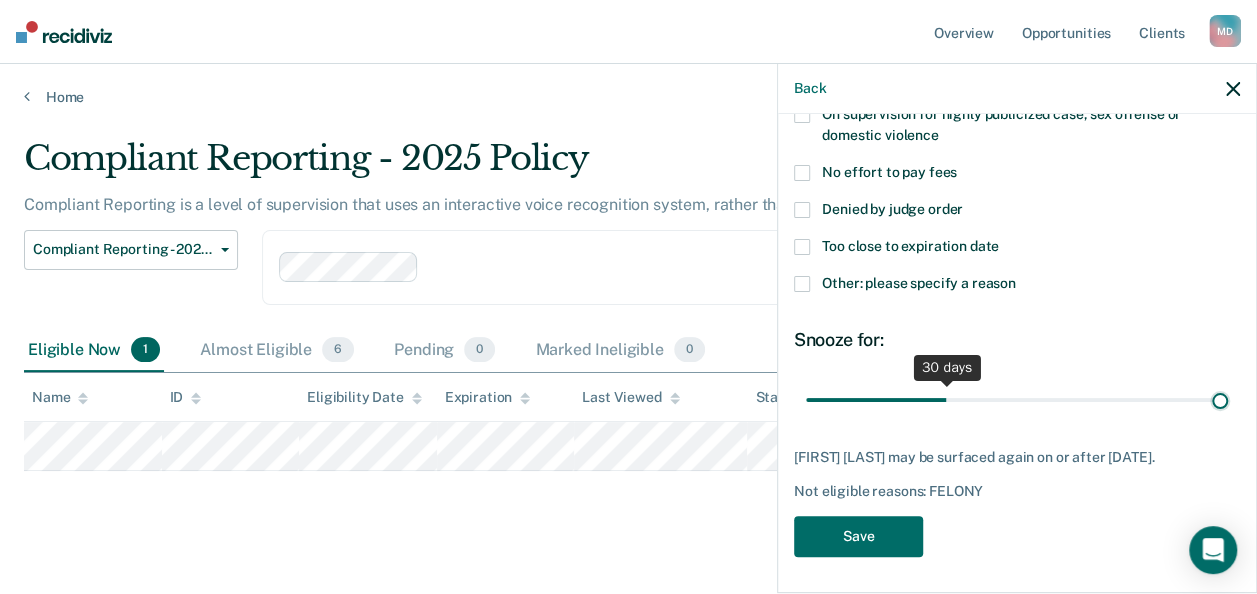 type on "90" 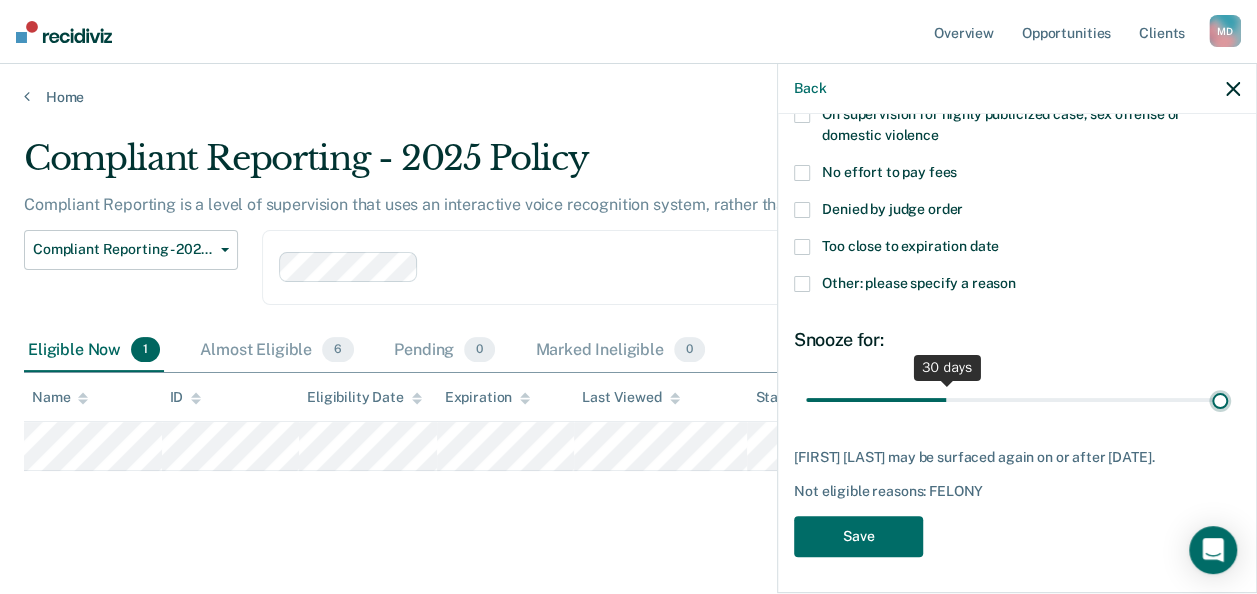 click at bounding box center (1017, 399) 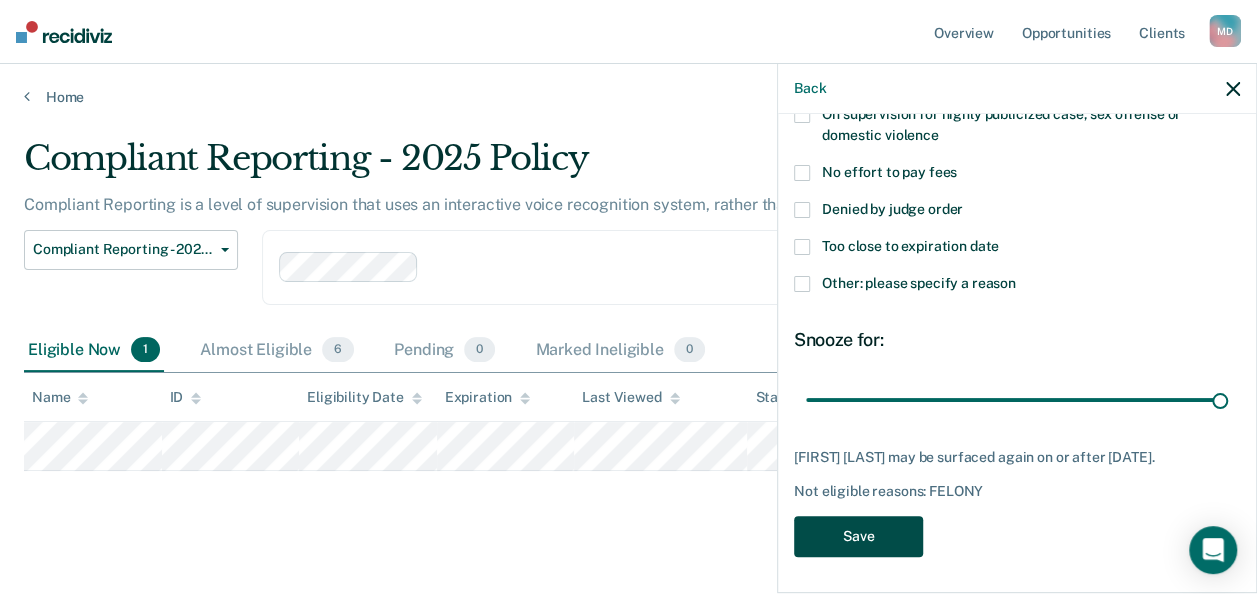 click on "Save" at bounding box center [858, 536] 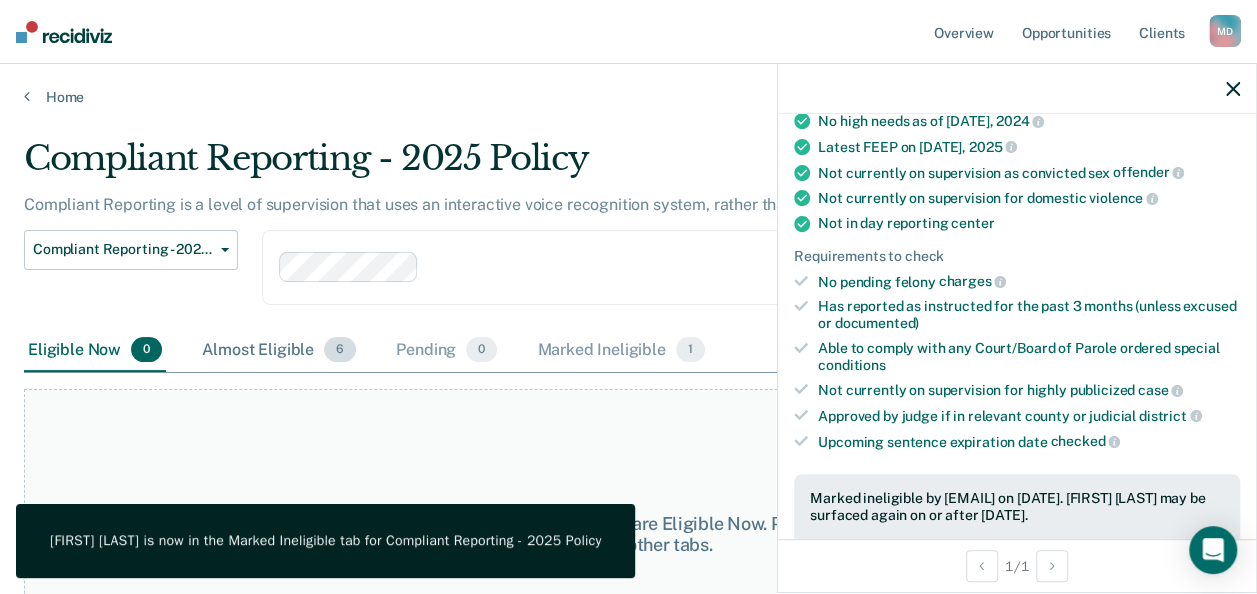 click on "Almost Eligible 6" at bounding box center (279, 351) 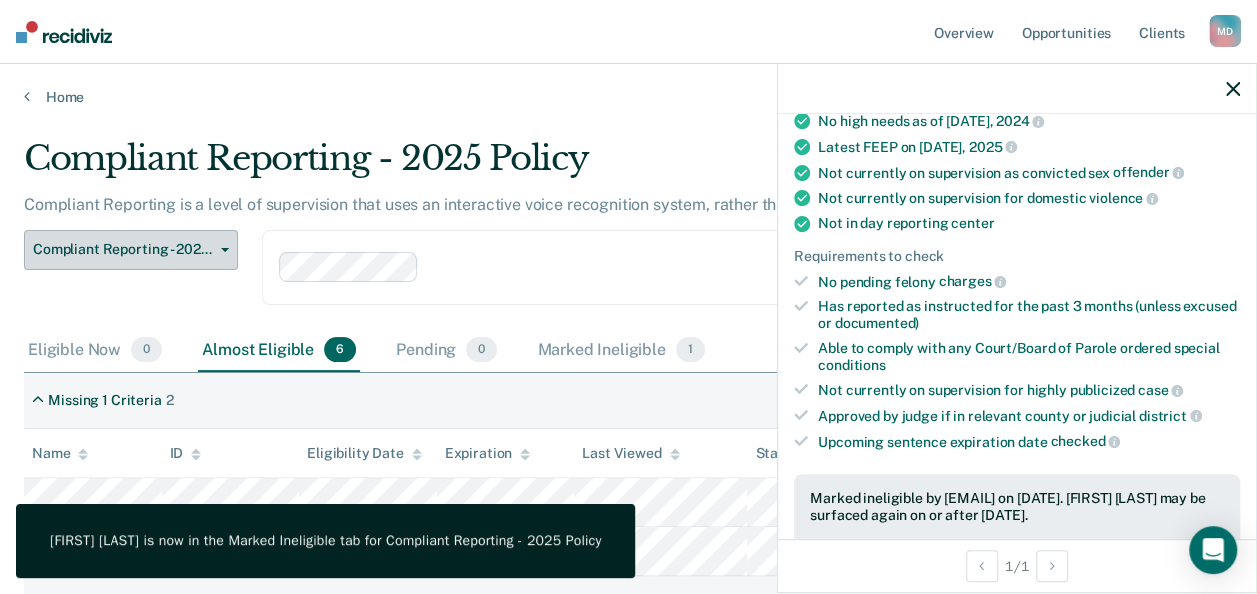 scroll, scrollTop: 100, scrollLeft: 0, axis: vertical 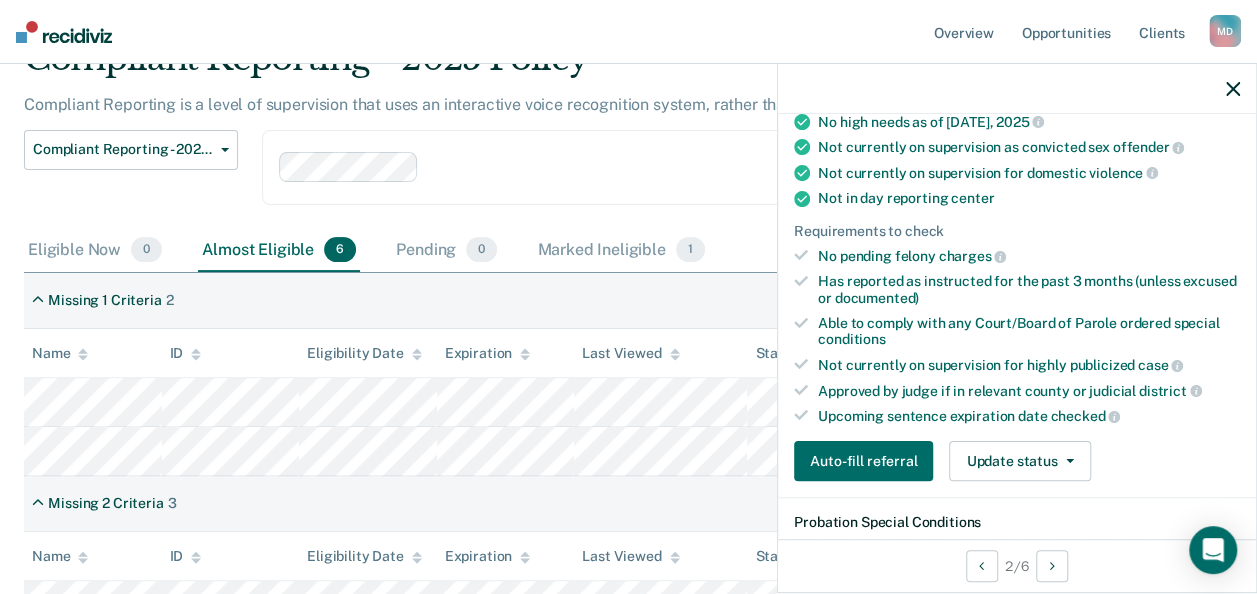 click at bounding box center [1233, 89] 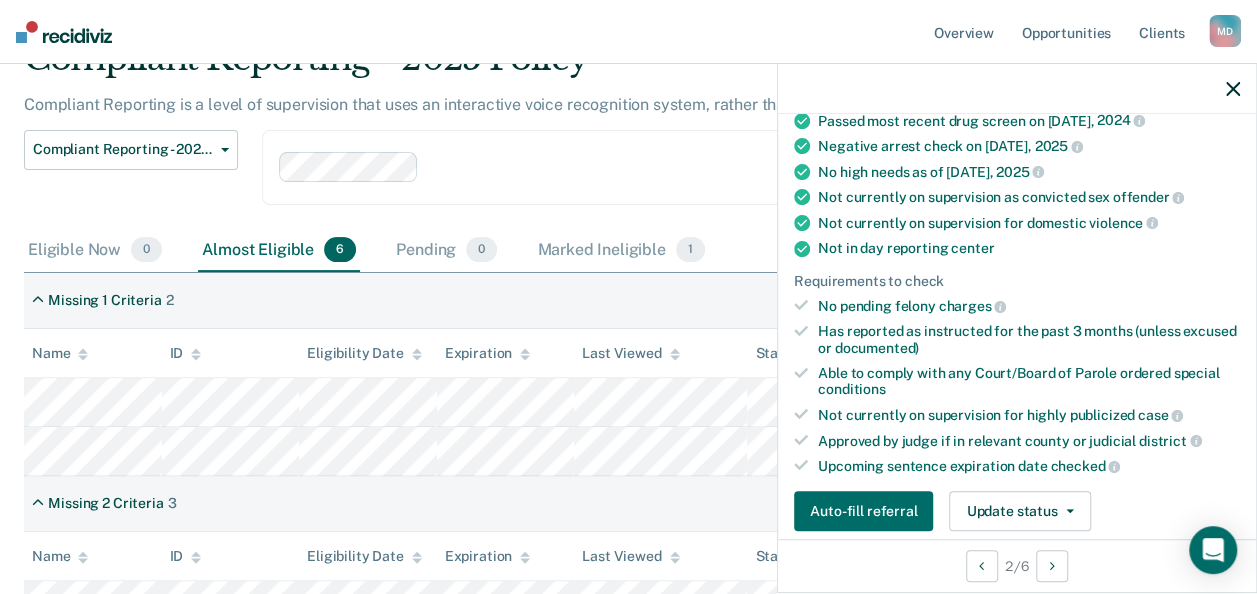 scroll, scrollTop: 400, scrollLeft: 0, axis: vertical 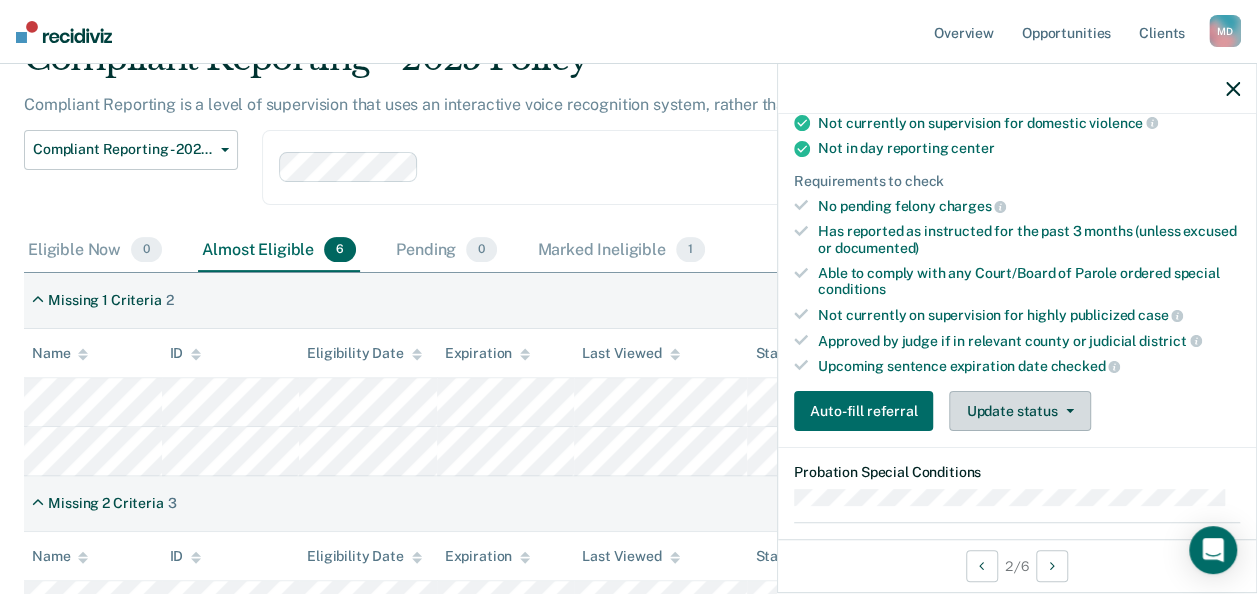 click on "Update status" at bounding box center (1019, 411) 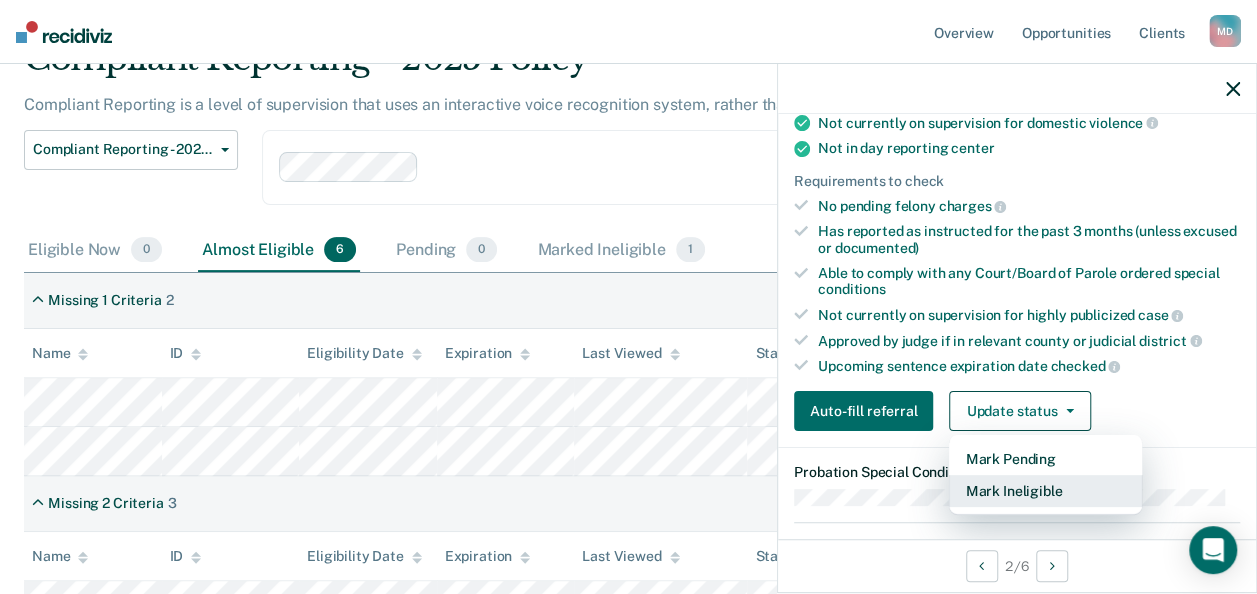 click on "Mark Ineligible" at bounding box center [1045, 491] 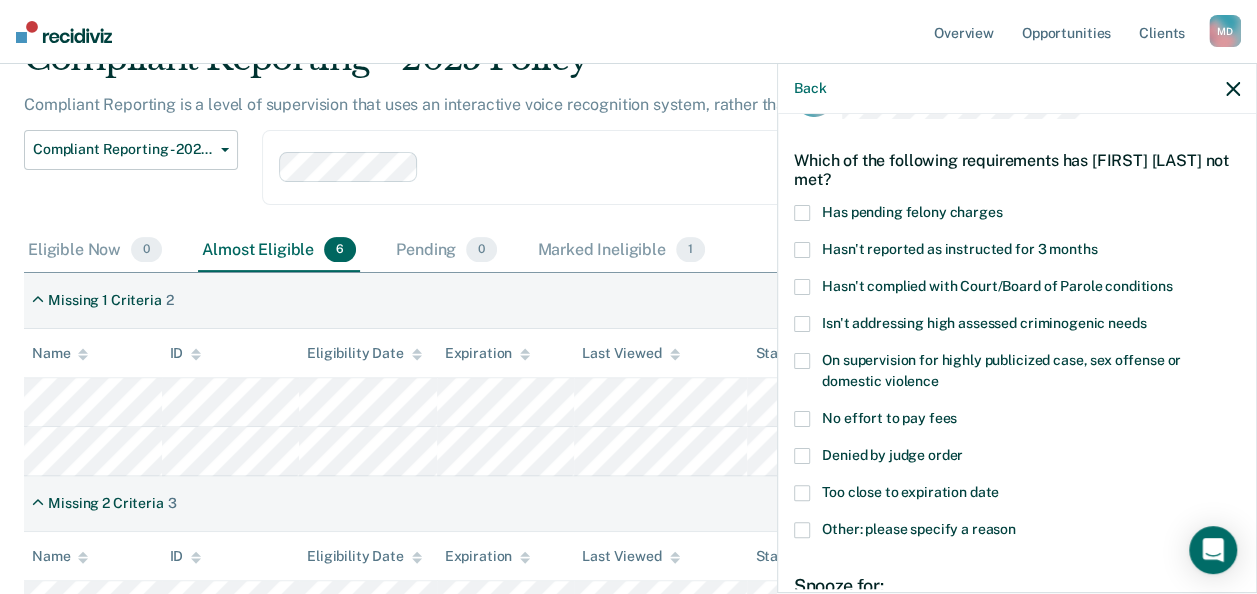 scroll, scrollTop: 108, scrollLeft: 0, axis: vertical 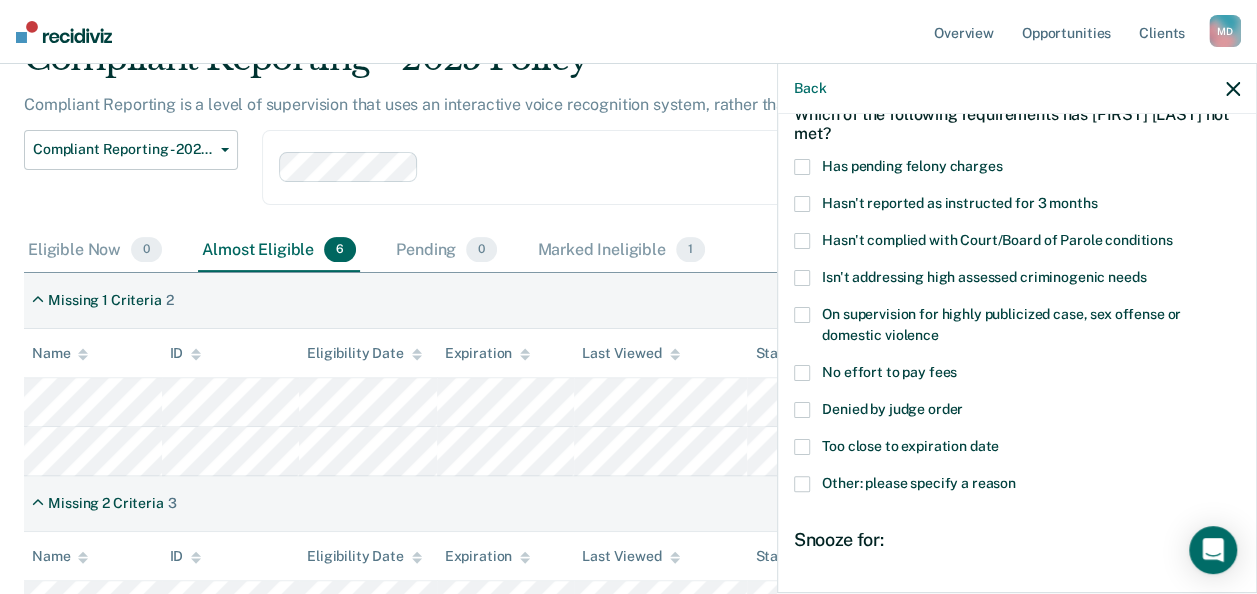 click on "Other: please specify a reason" at bounding box center (919, 483) 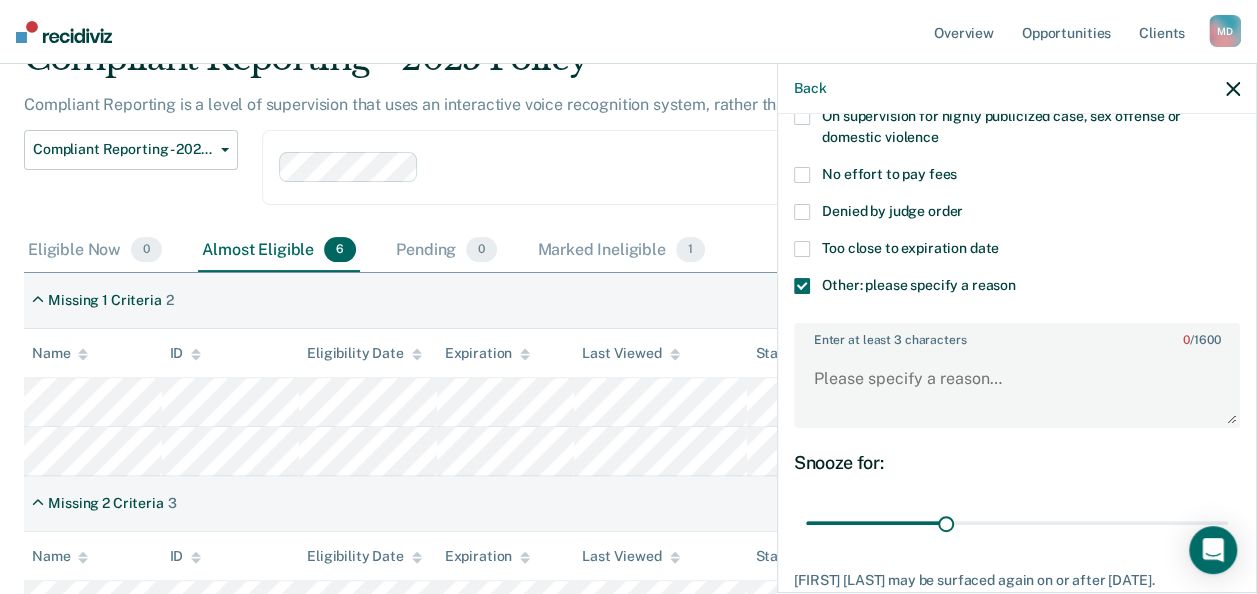 scroll, scrollTop: 308, scrollLeft: 0, axis: vertical 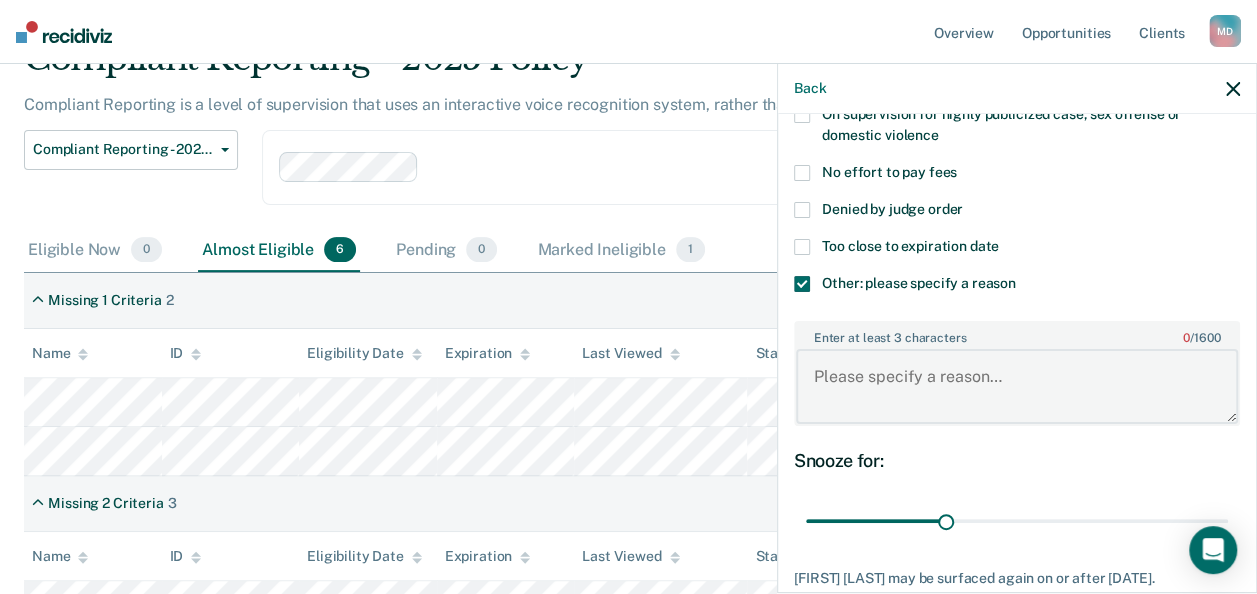 click on "Enter at least 3 characters 0  /  1600" at bounding box center (1017, 386) 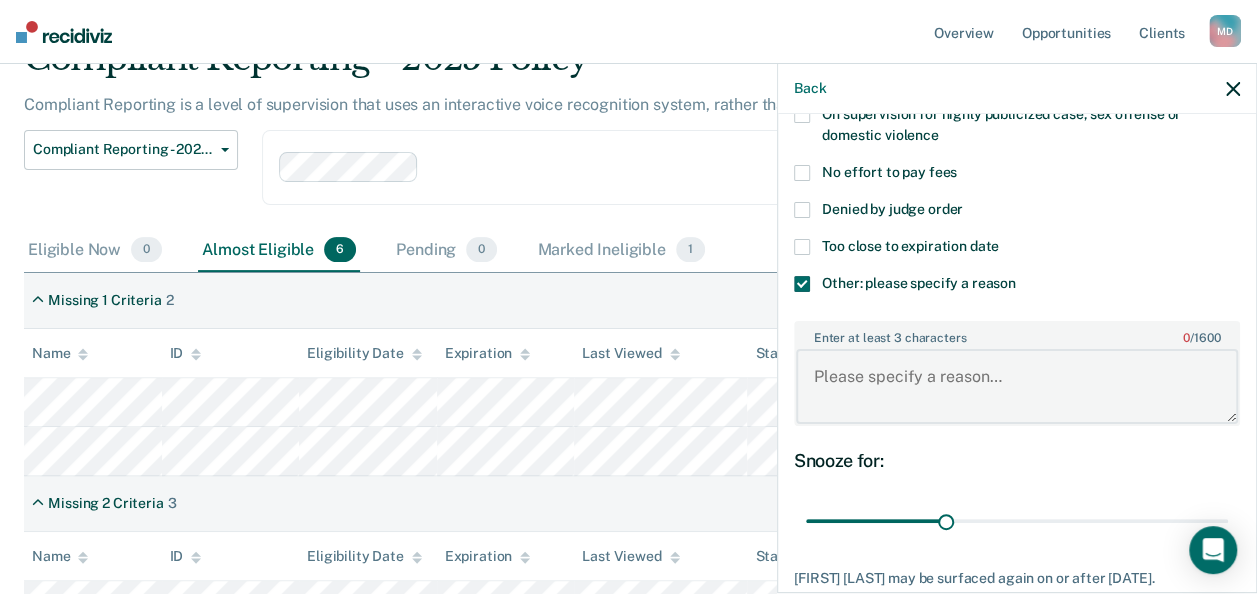 click on "Enter at least 3 characters 0  /  1600" at bounding box center (1017, 386) 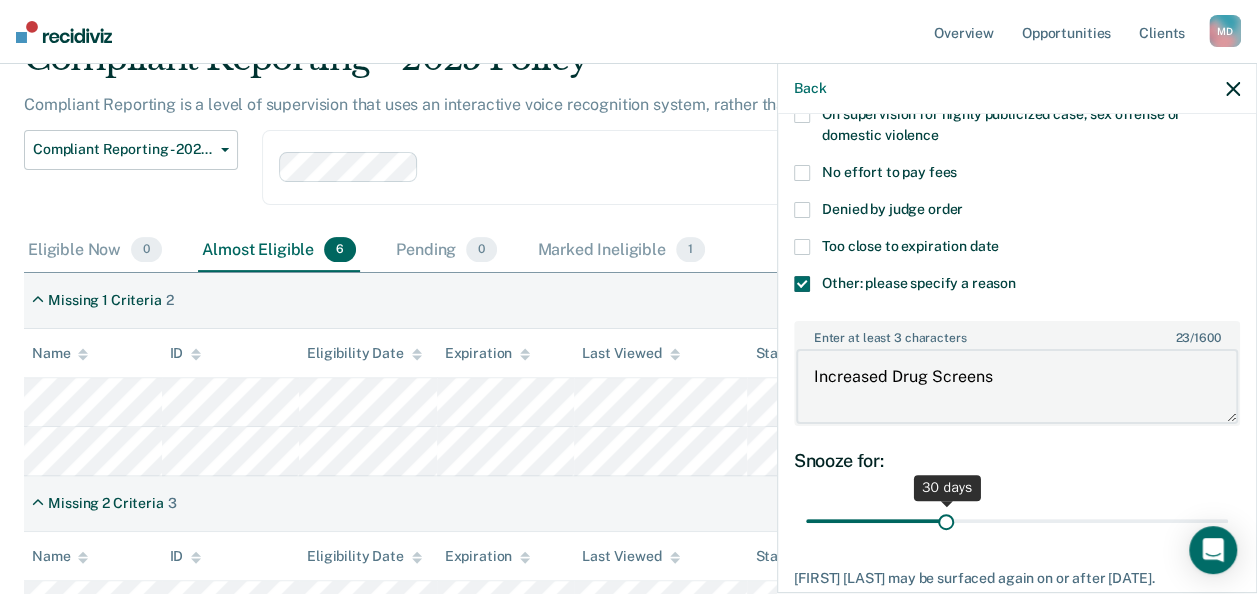 type on "Increased Drug Screens" 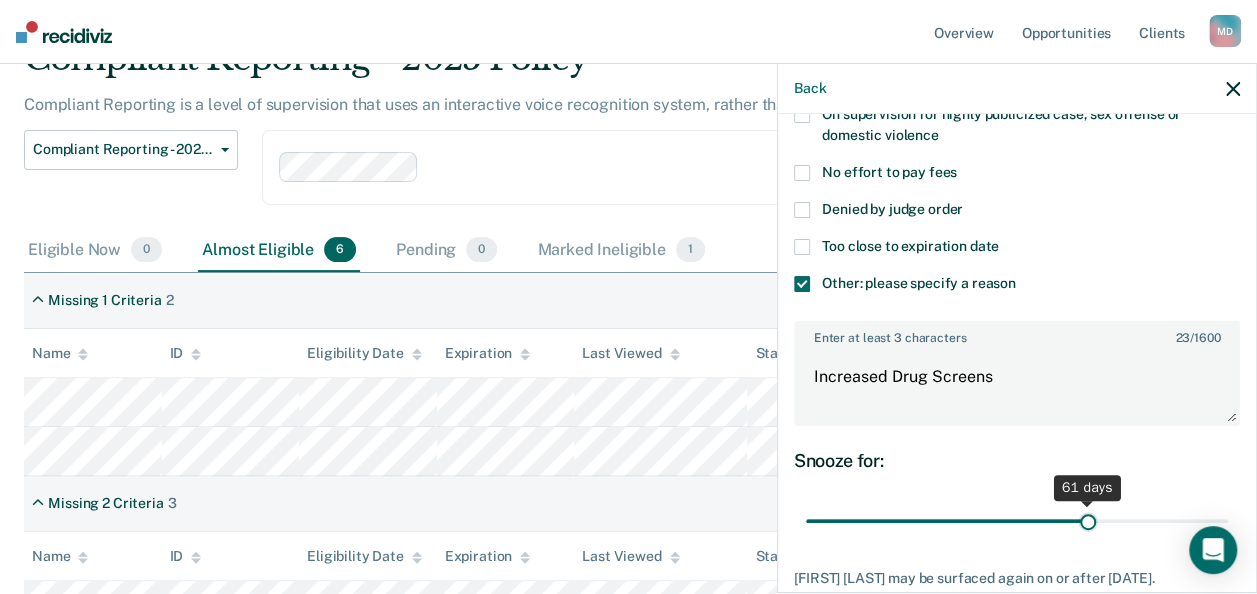 click at bounding box center (1017, 520) 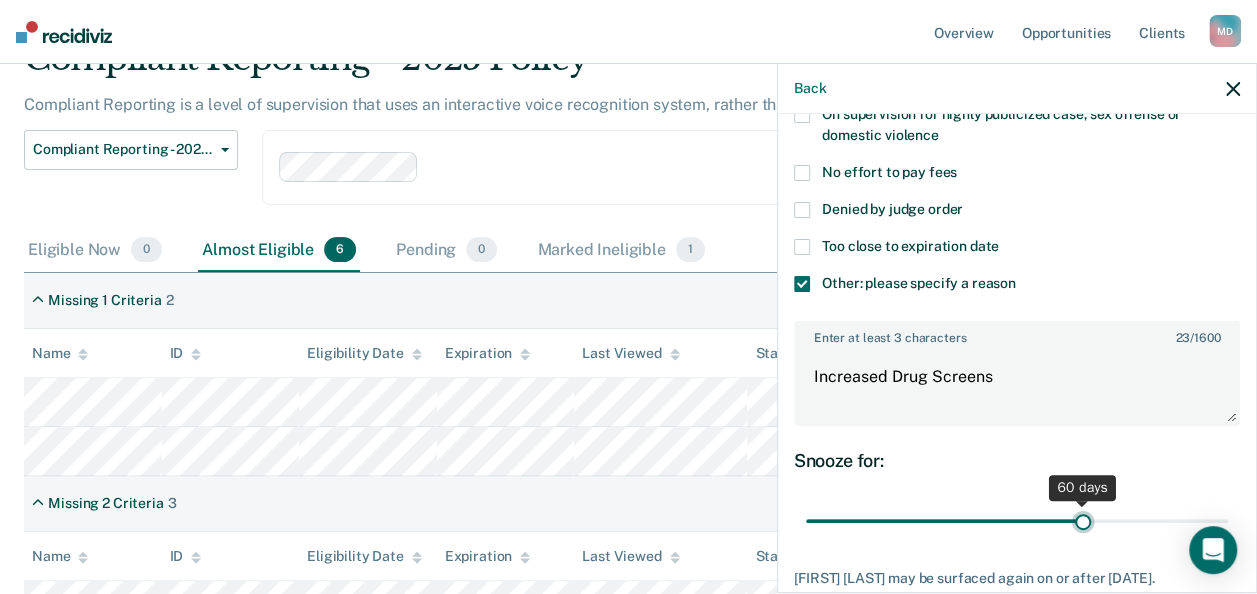 type on "60" 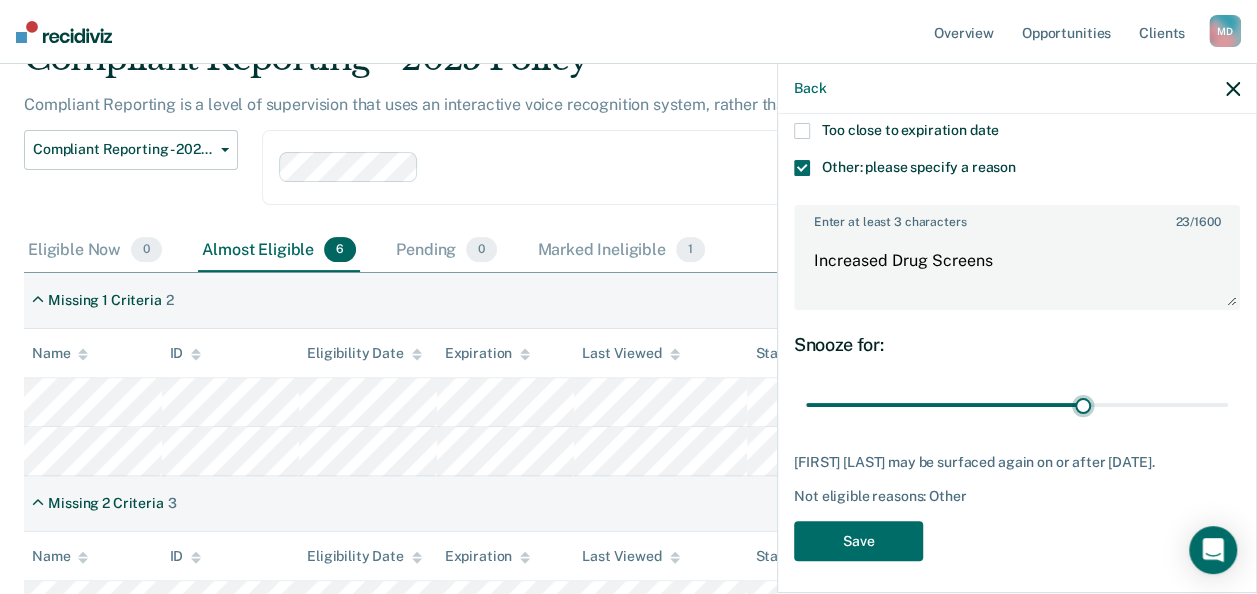 scroll, scrollTop: 428, scrollLeft: 0, axis: vertical 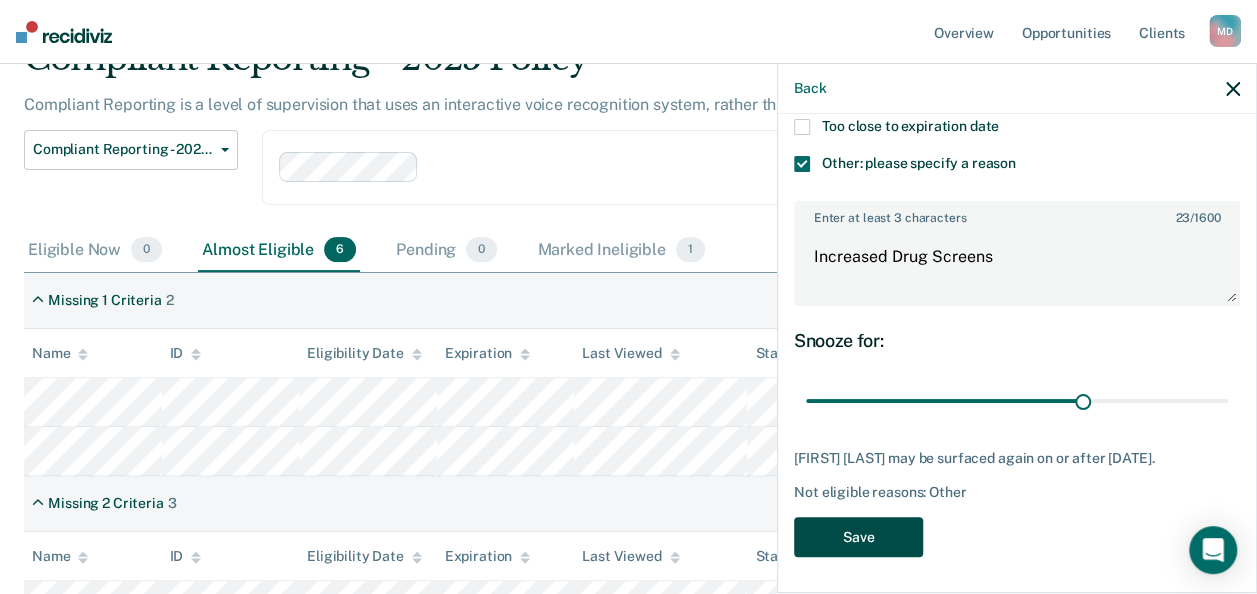 click on "Save" at bounding box center (858, 537) 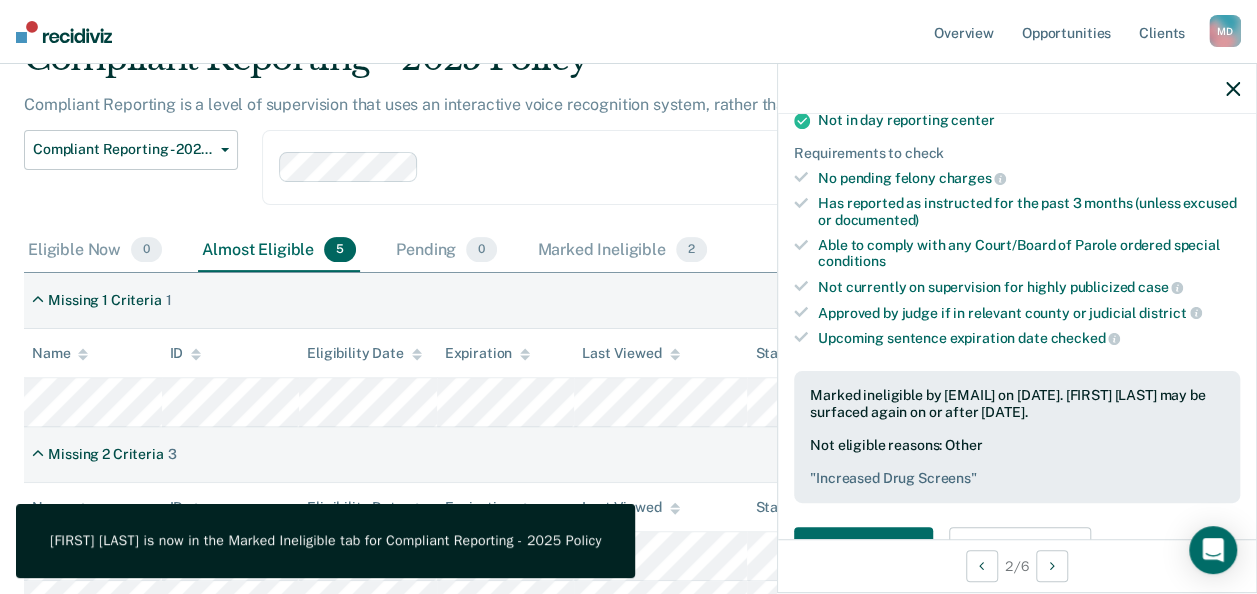 click at bounding box center [616, 167] 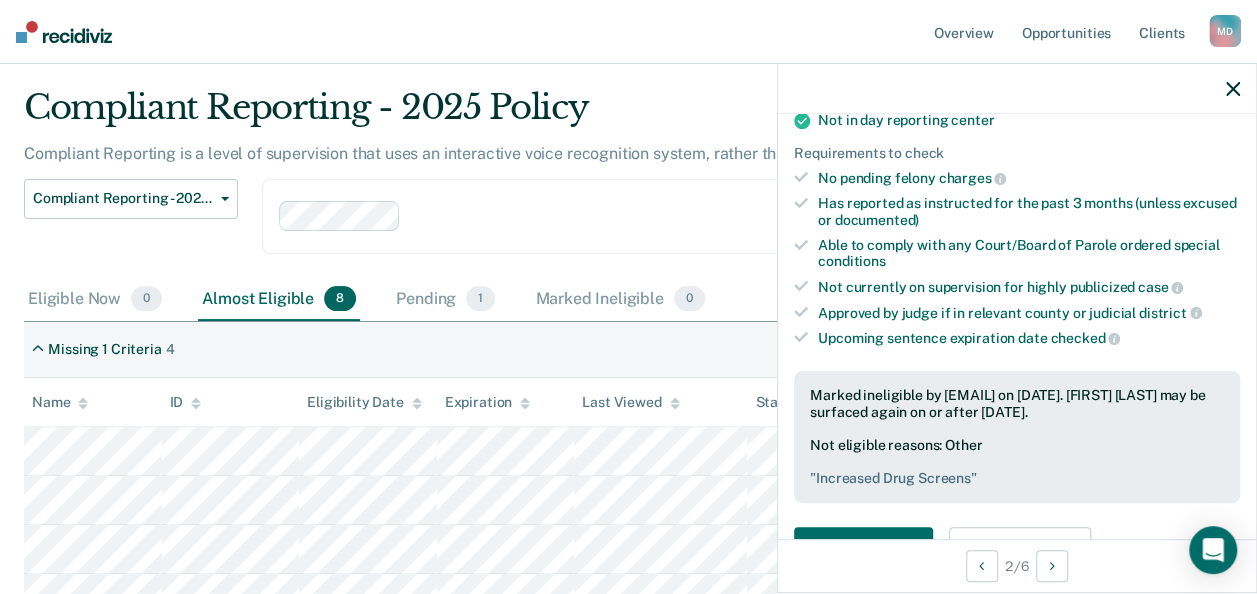 scroll, scrollTop: 100, scrollLeft: 0, axis: vertical 